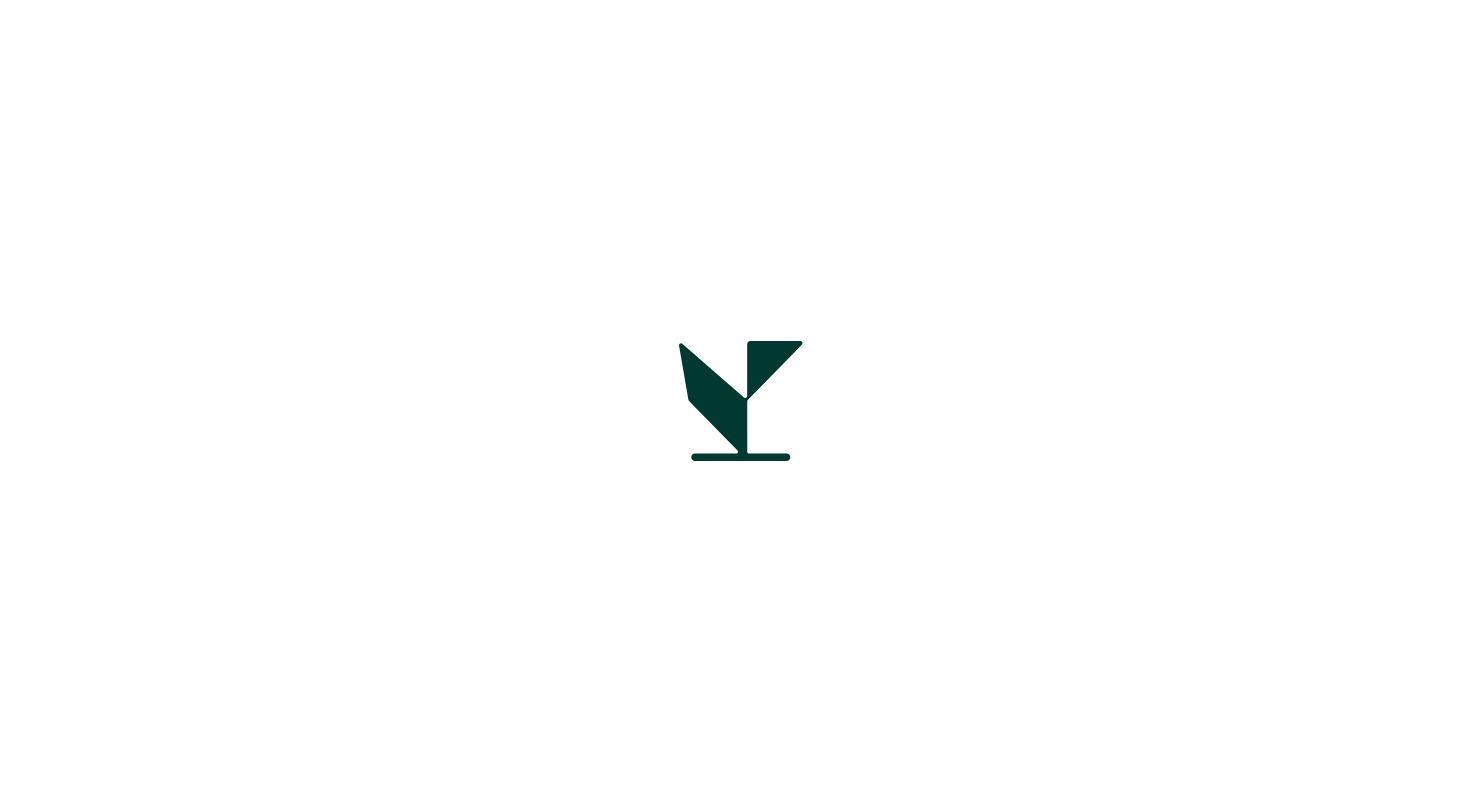 scroll, scrollTop: 0, scrollLeft: 0, axis: both 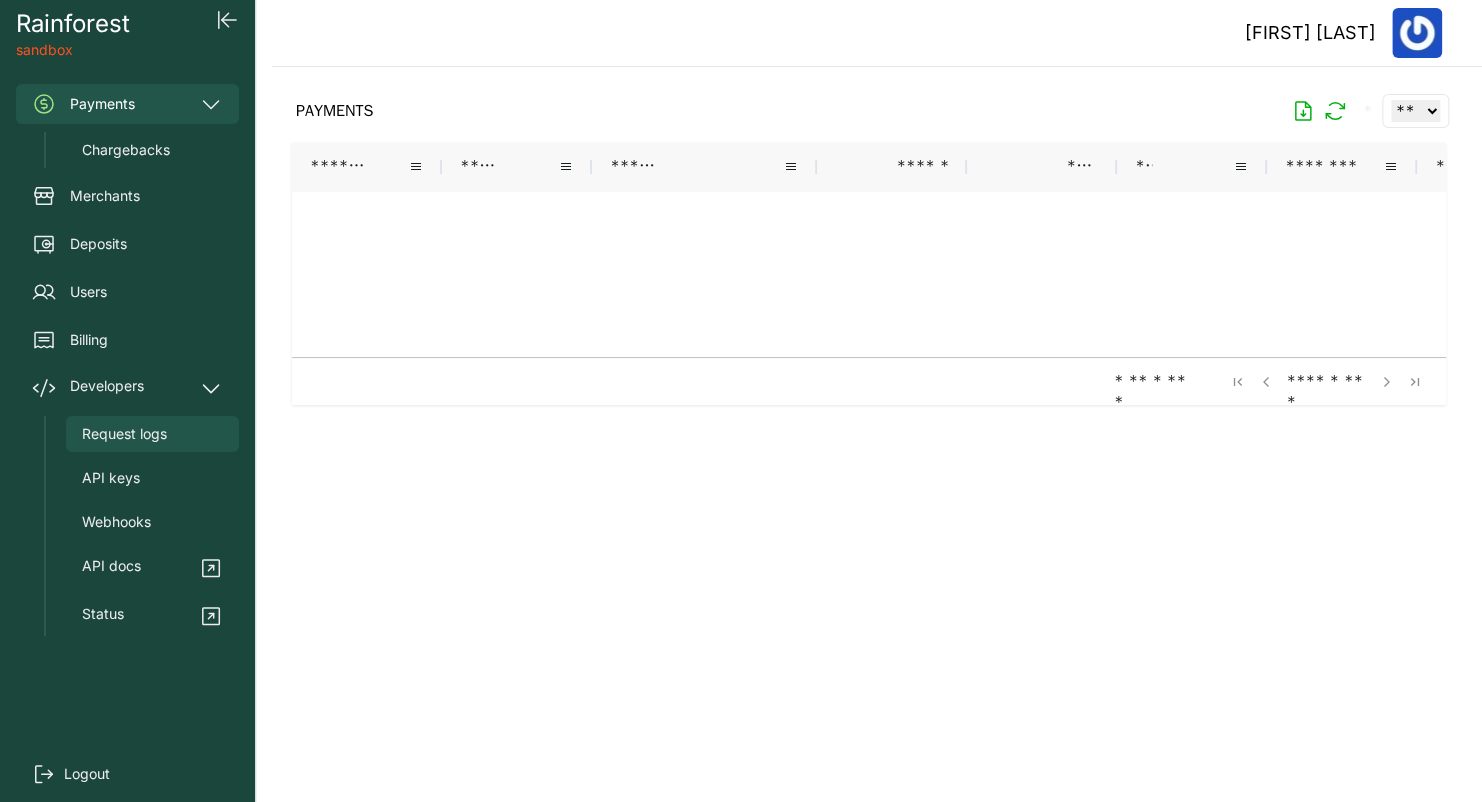 click on "Request logs" at bounding box center (124, 434) 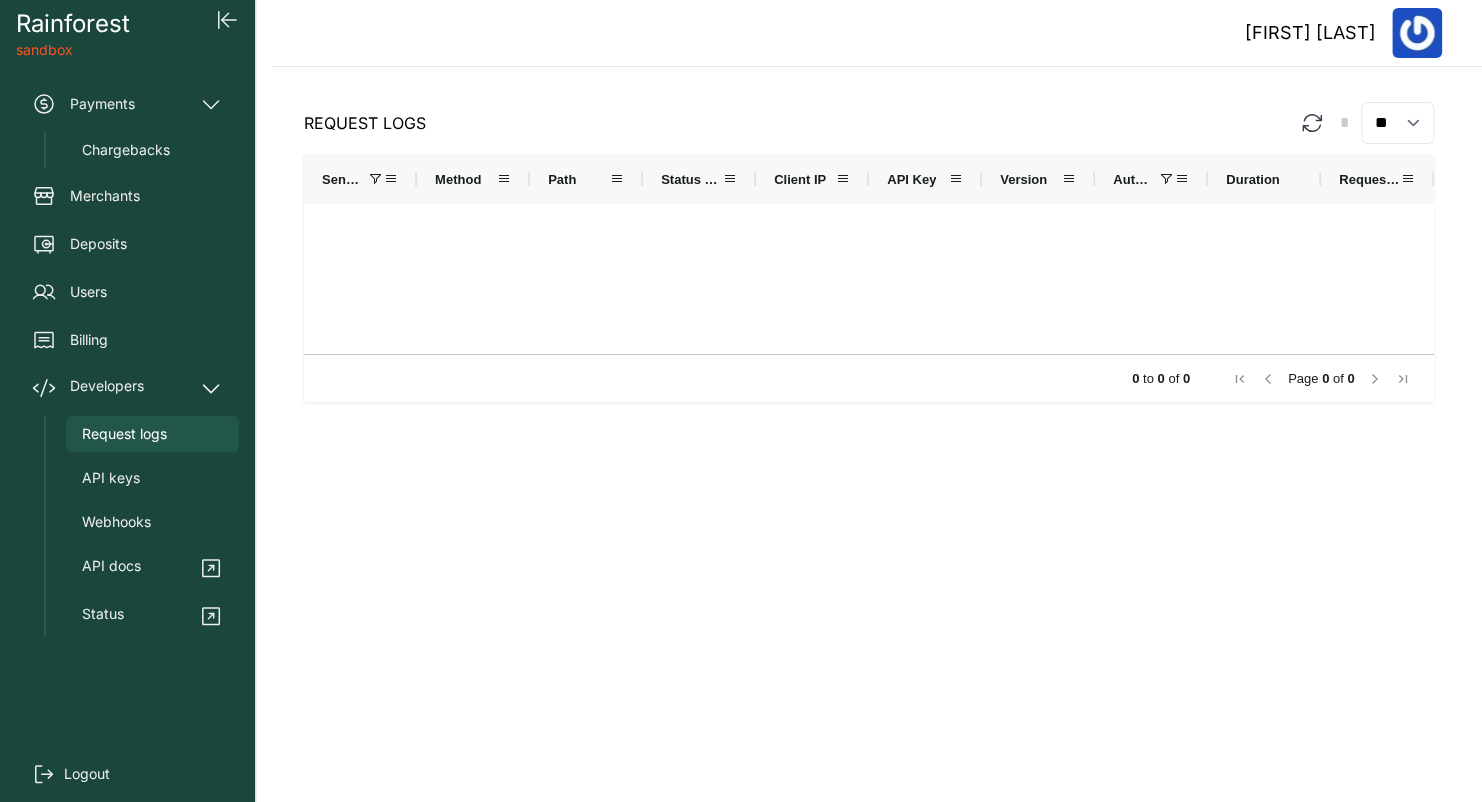 click on "Payments Chargebacks Merchants Deposits Users Billing Developers Request logs API keys Webhooks API docs Status" at bounding box center [127, 360] 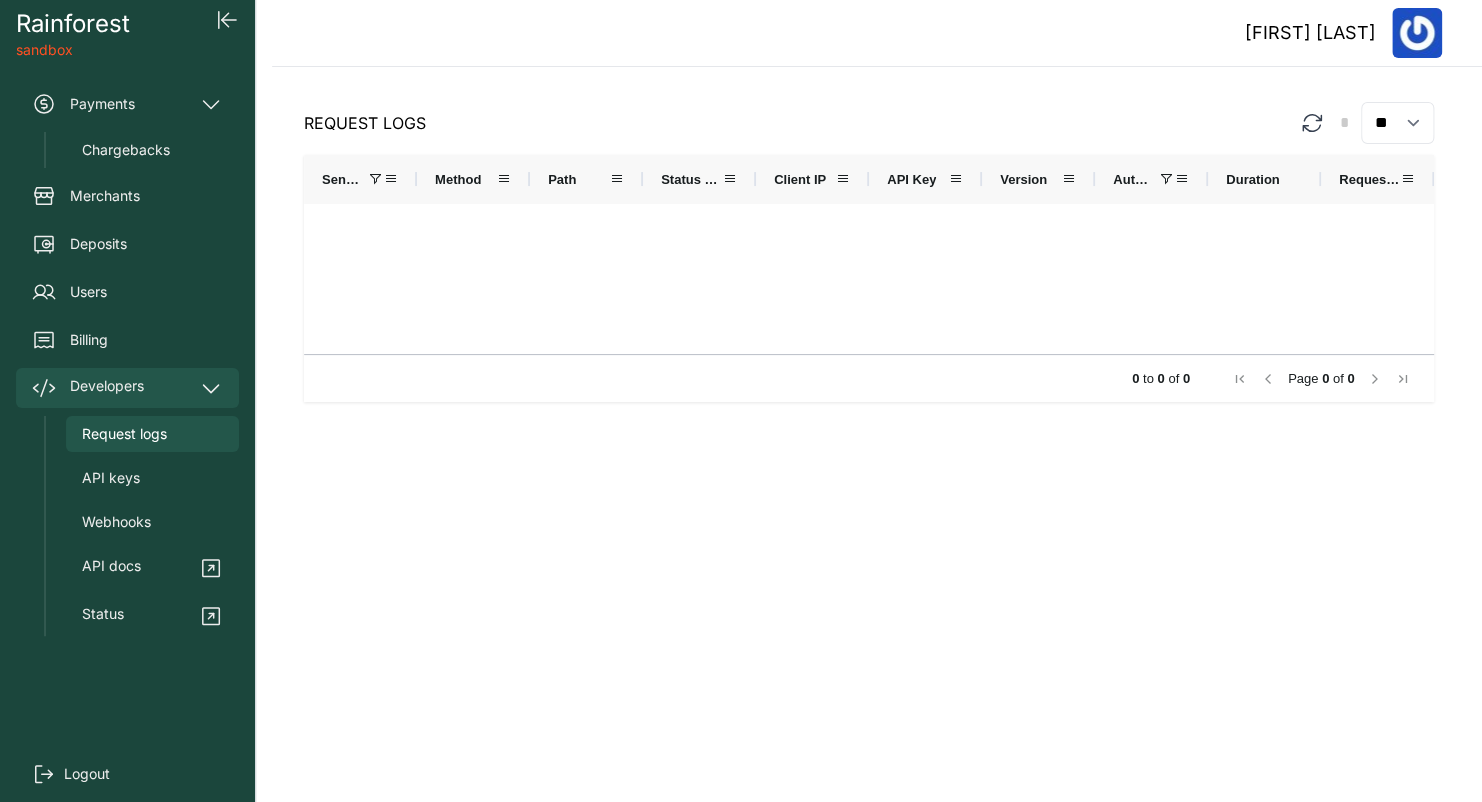 click on "Developers" at bounding box center (107, 388) 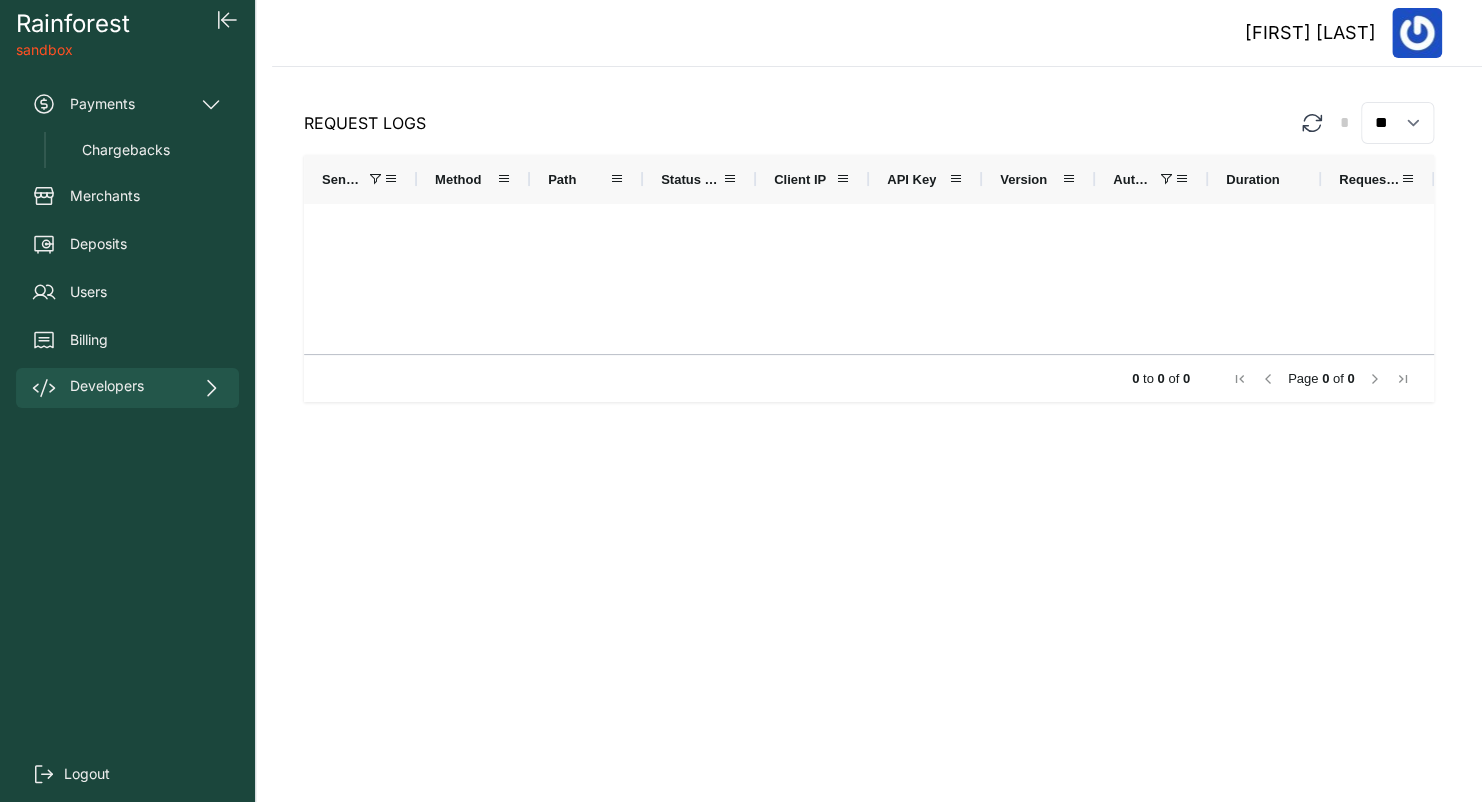 click on "Developers" at bounding box center [107, 388] 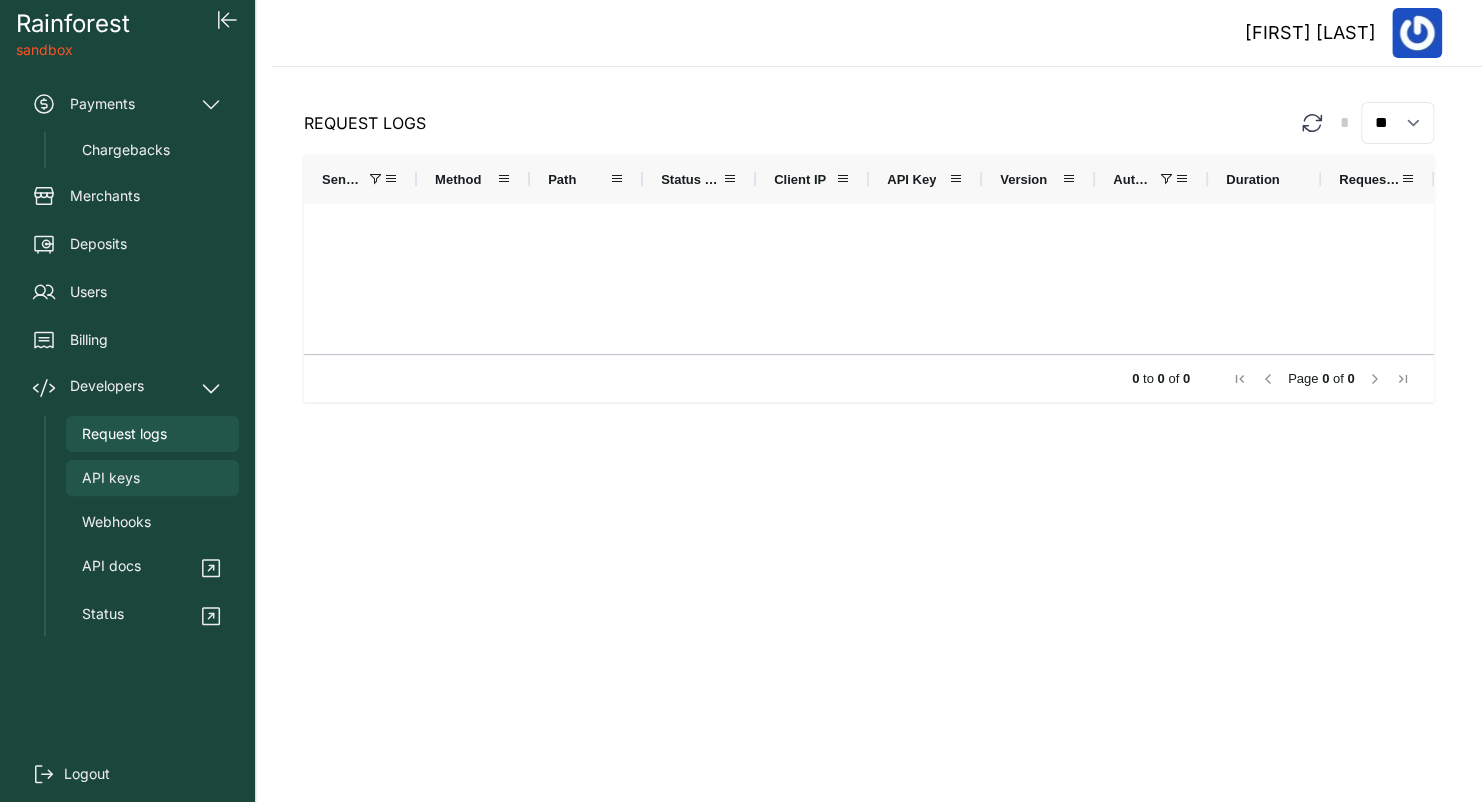 click on "API keys" at bounding box center (111, 478) 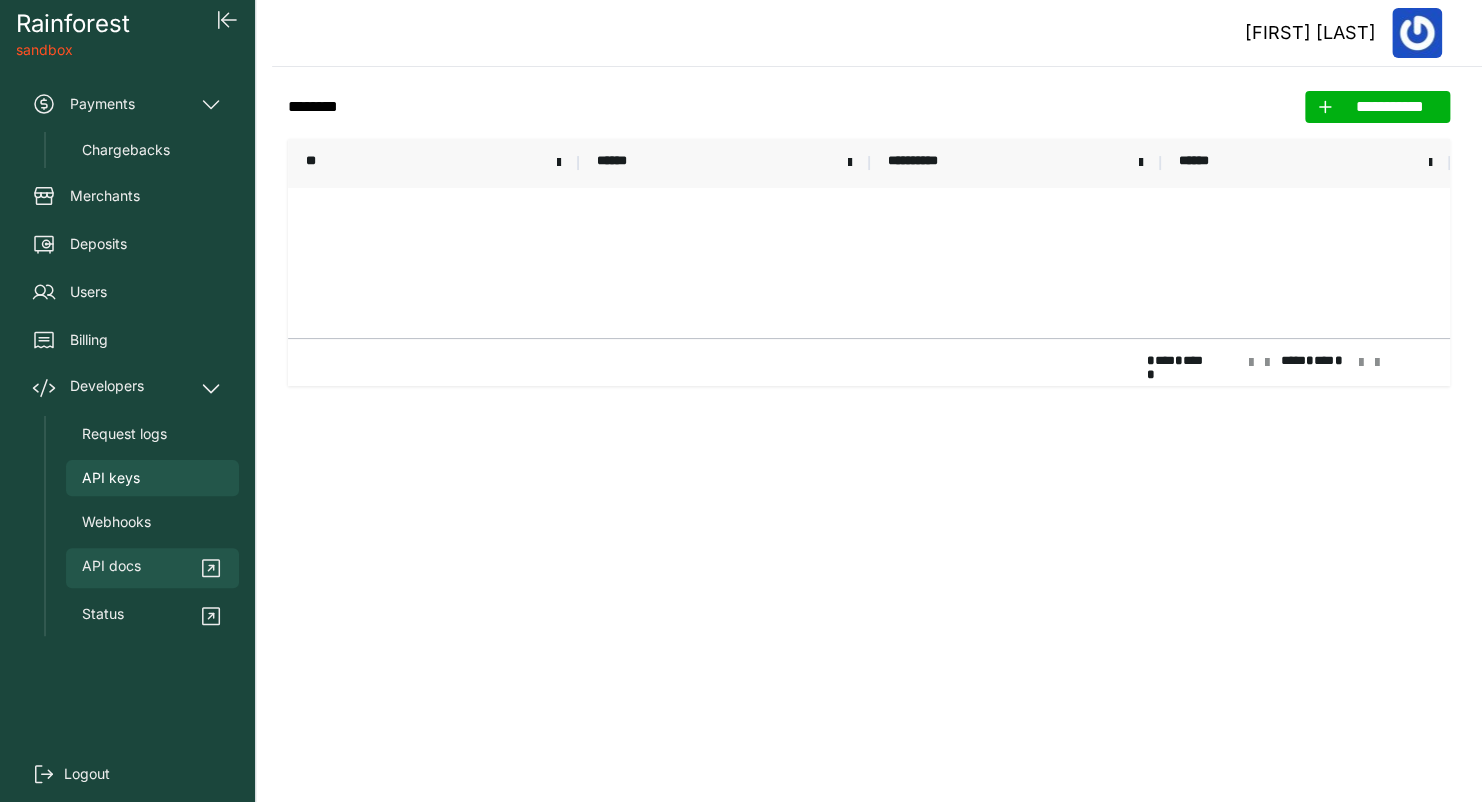 click on "API docs" at bounding box center (111, 568) 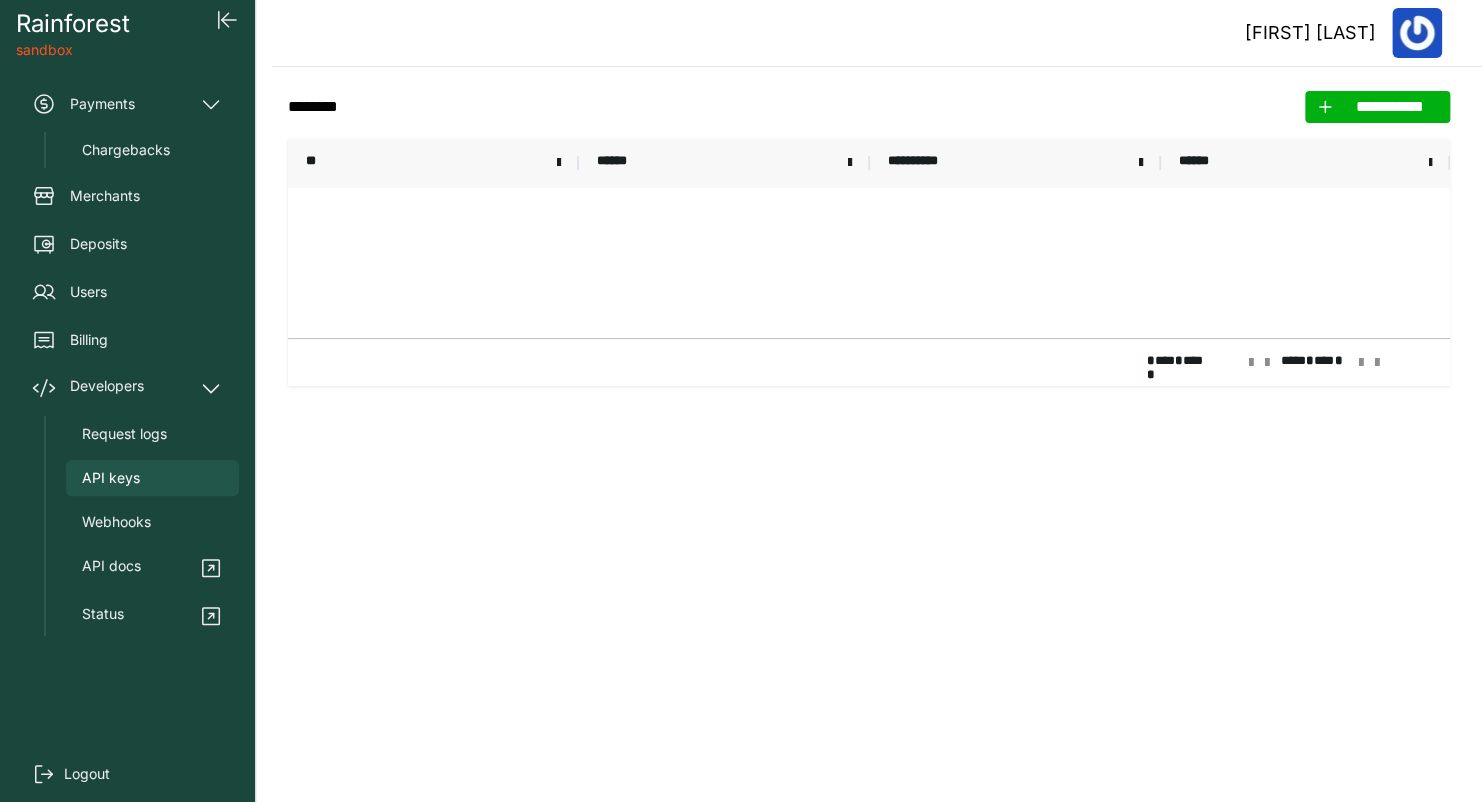 click at bounding box center [1417, 33] 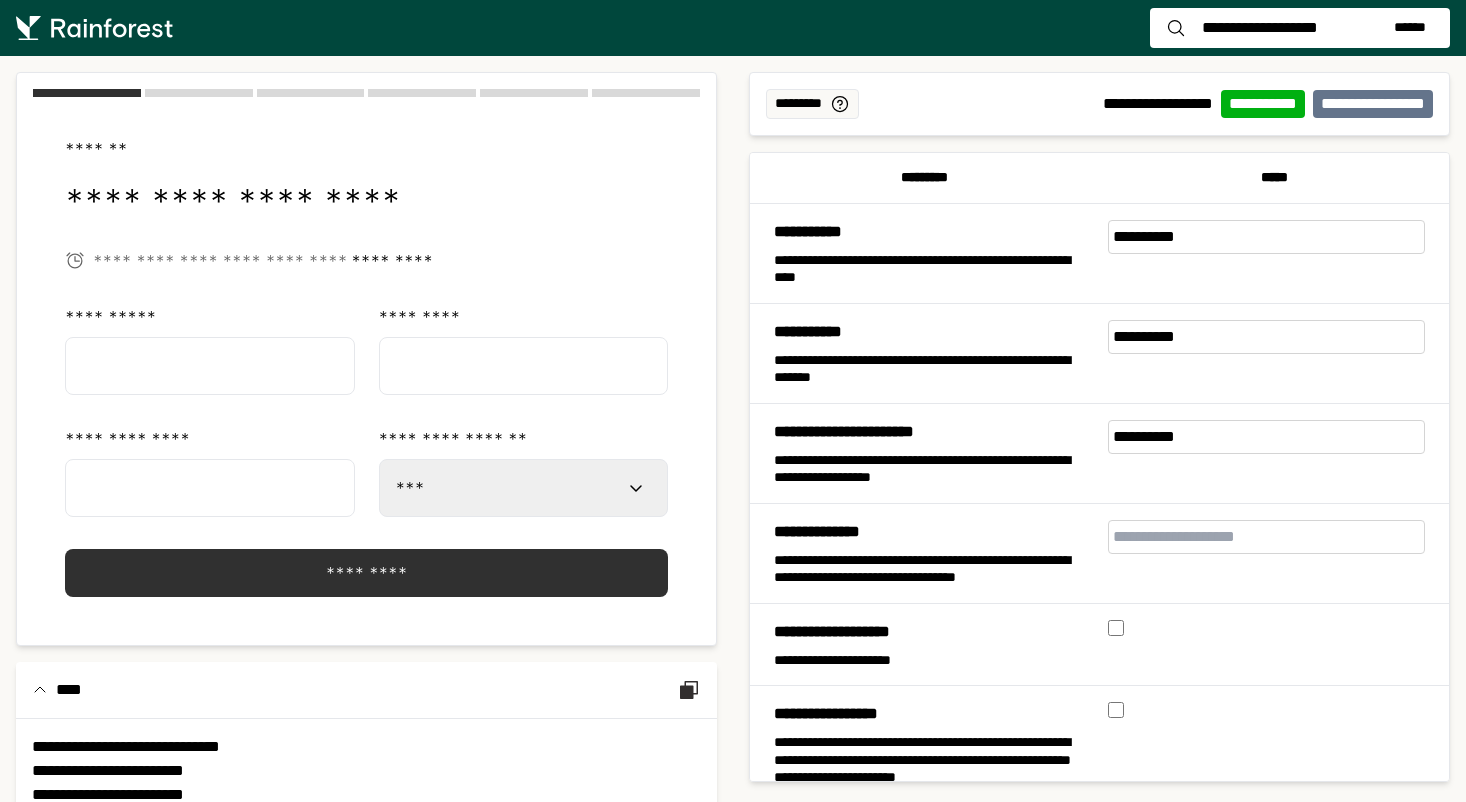 select on "***" 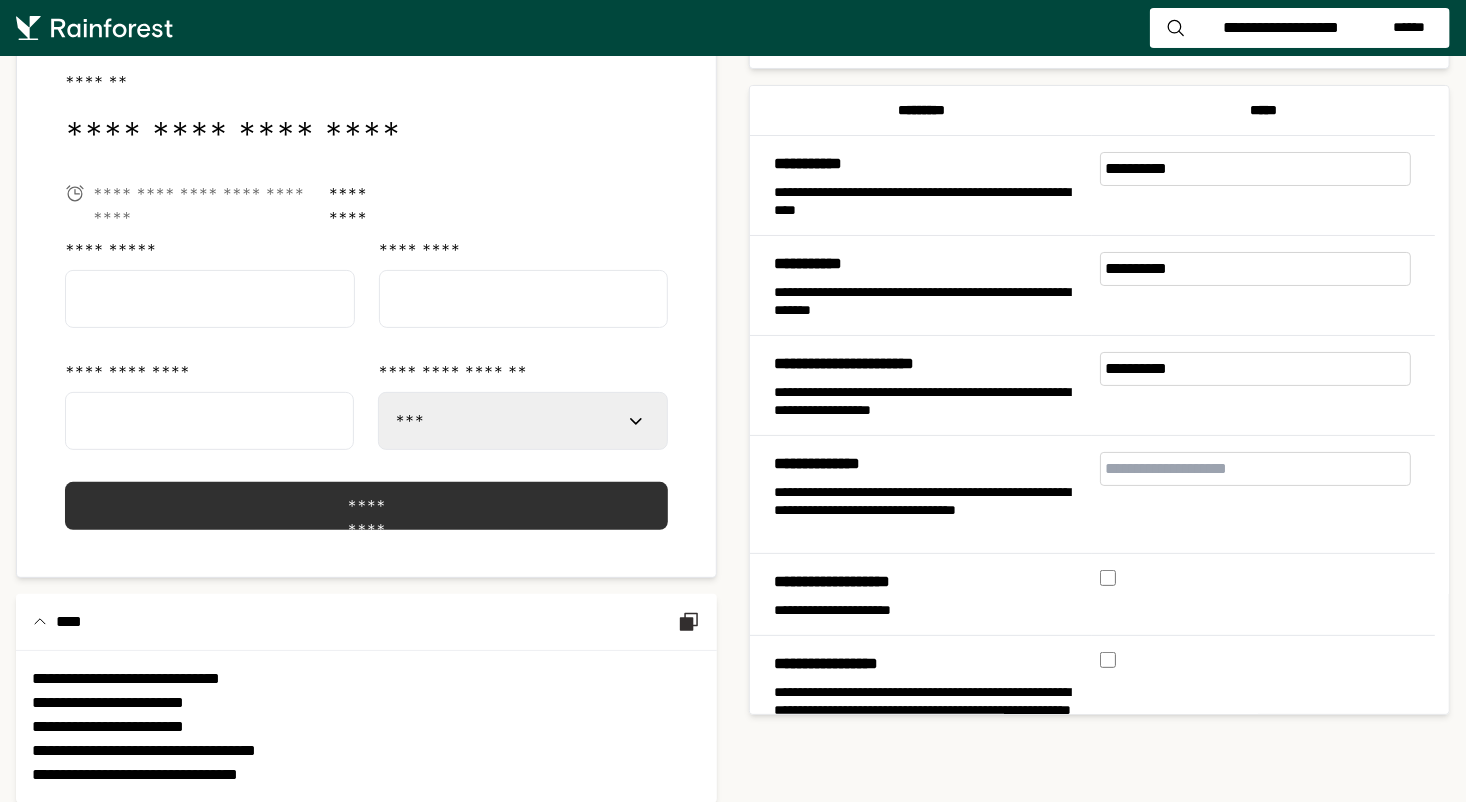 scroll, scrollTop: 83, scrollLeft: 0, axis: vertical 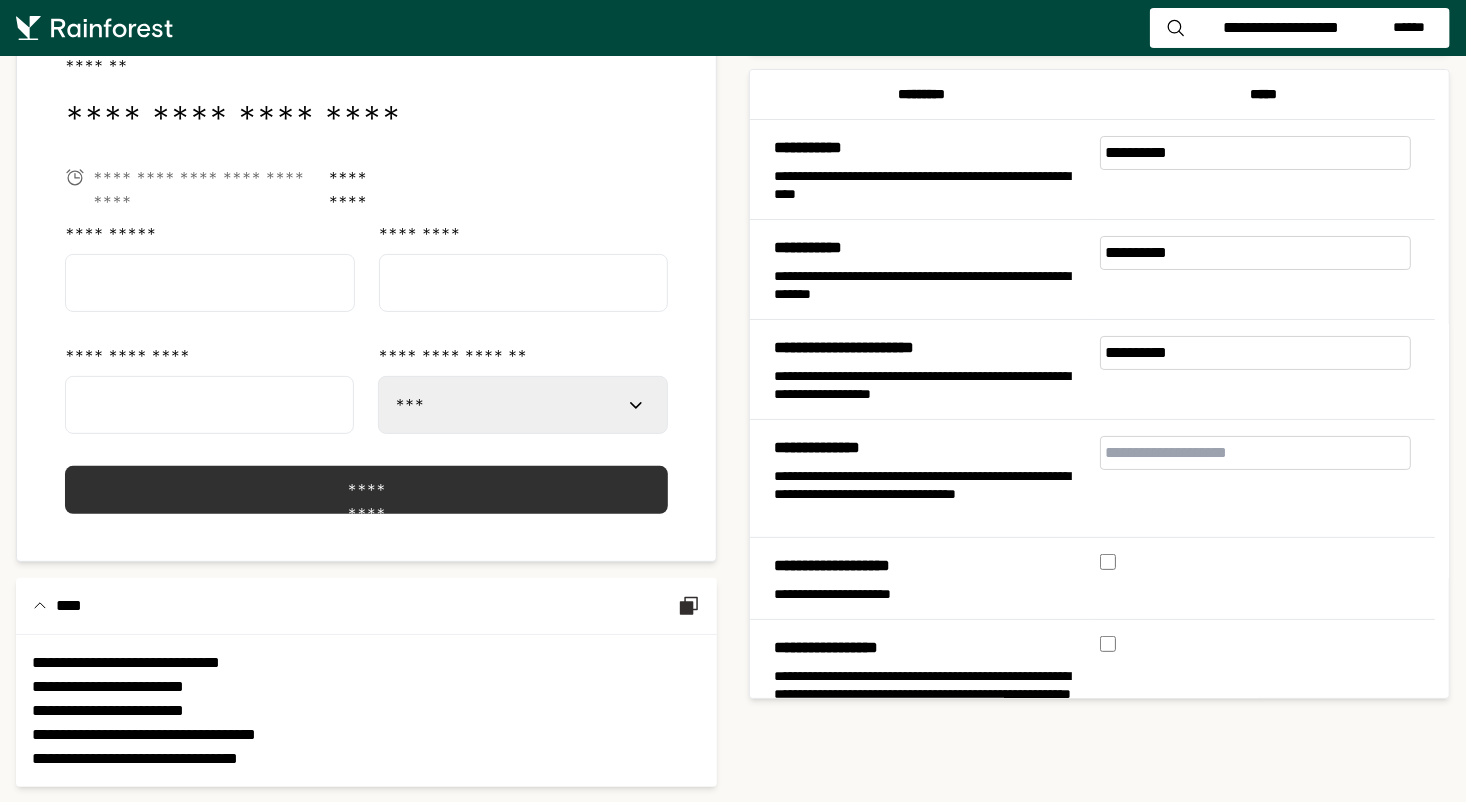 click at bounding box center (210, 283) 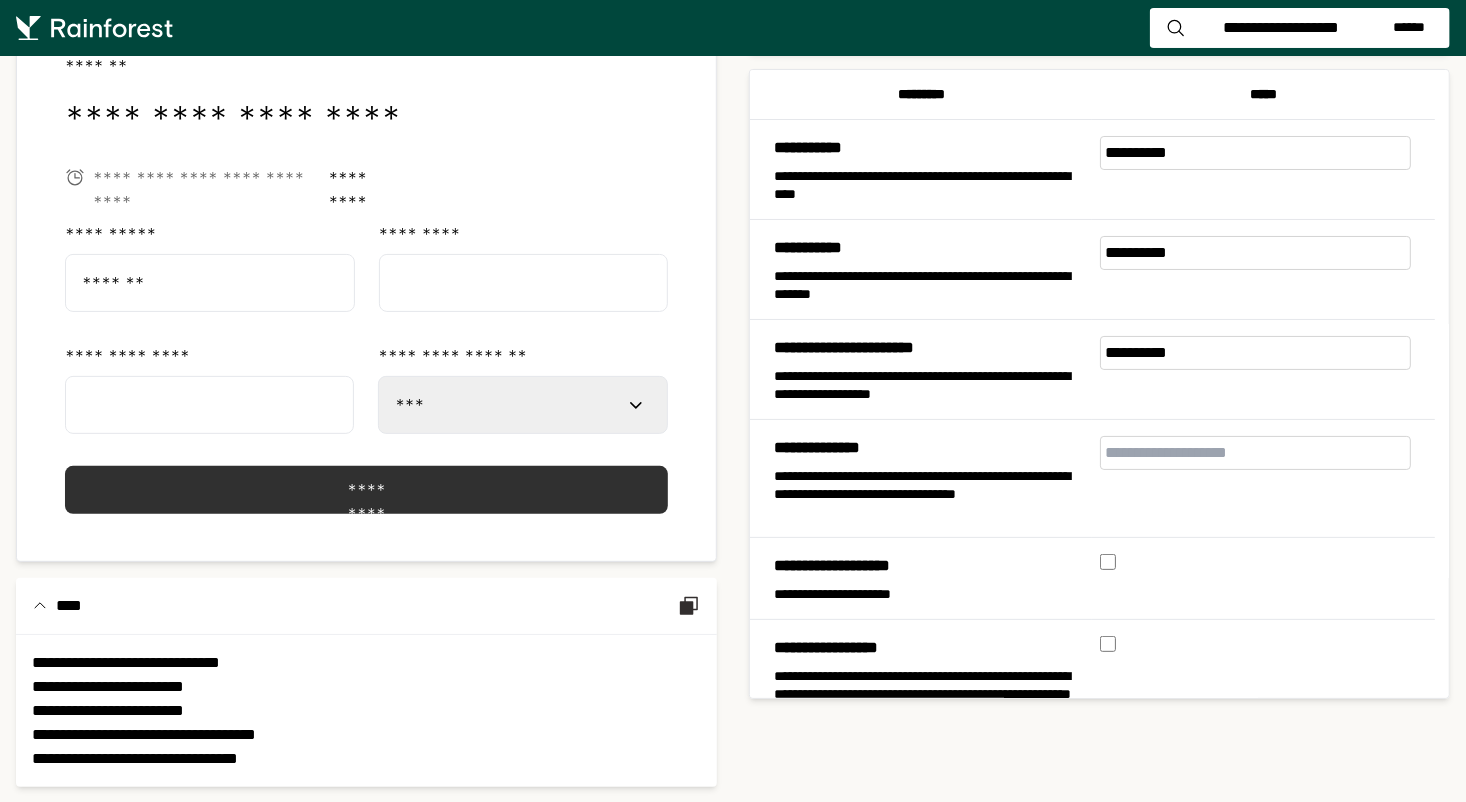 type on "******" 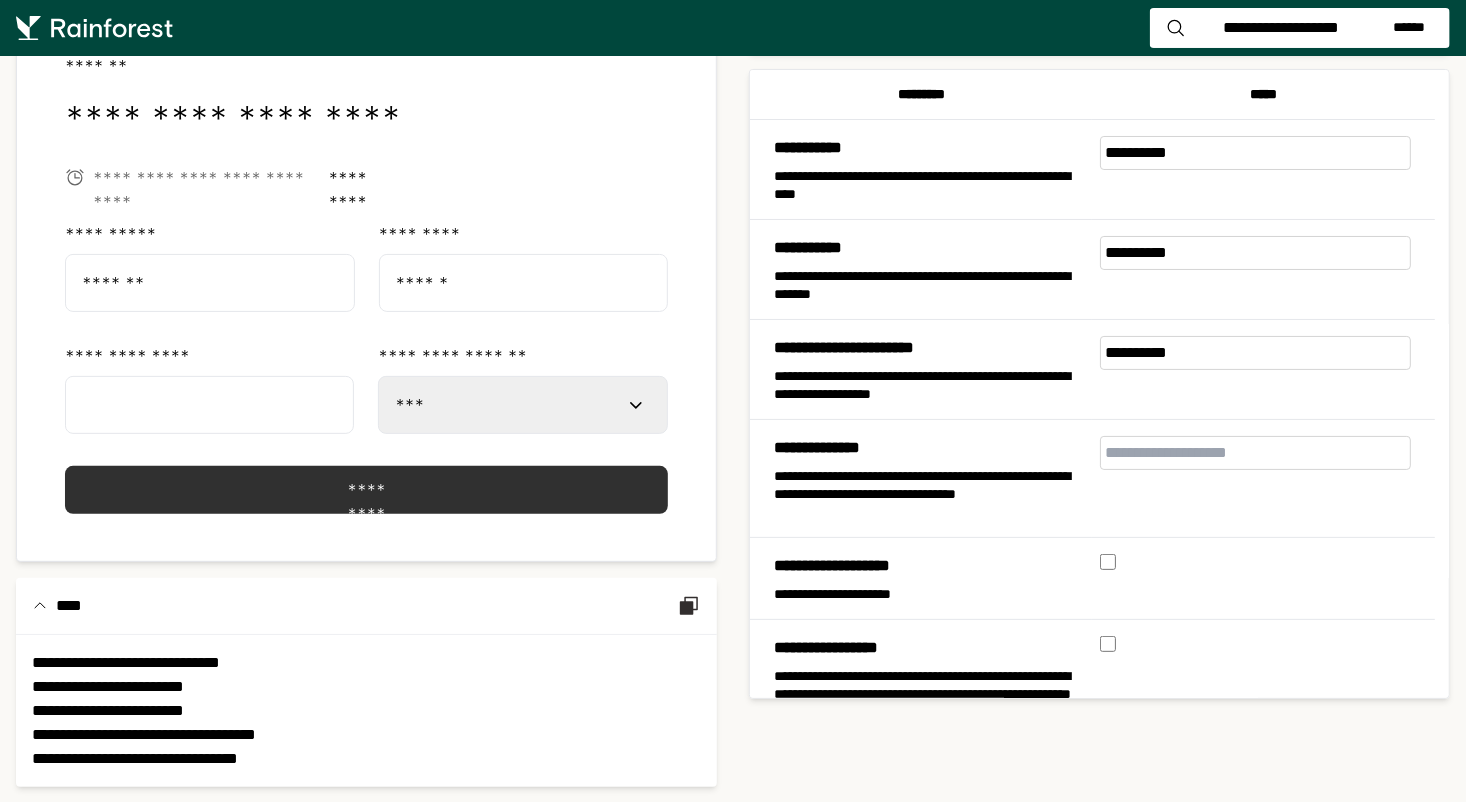 type on "**********" 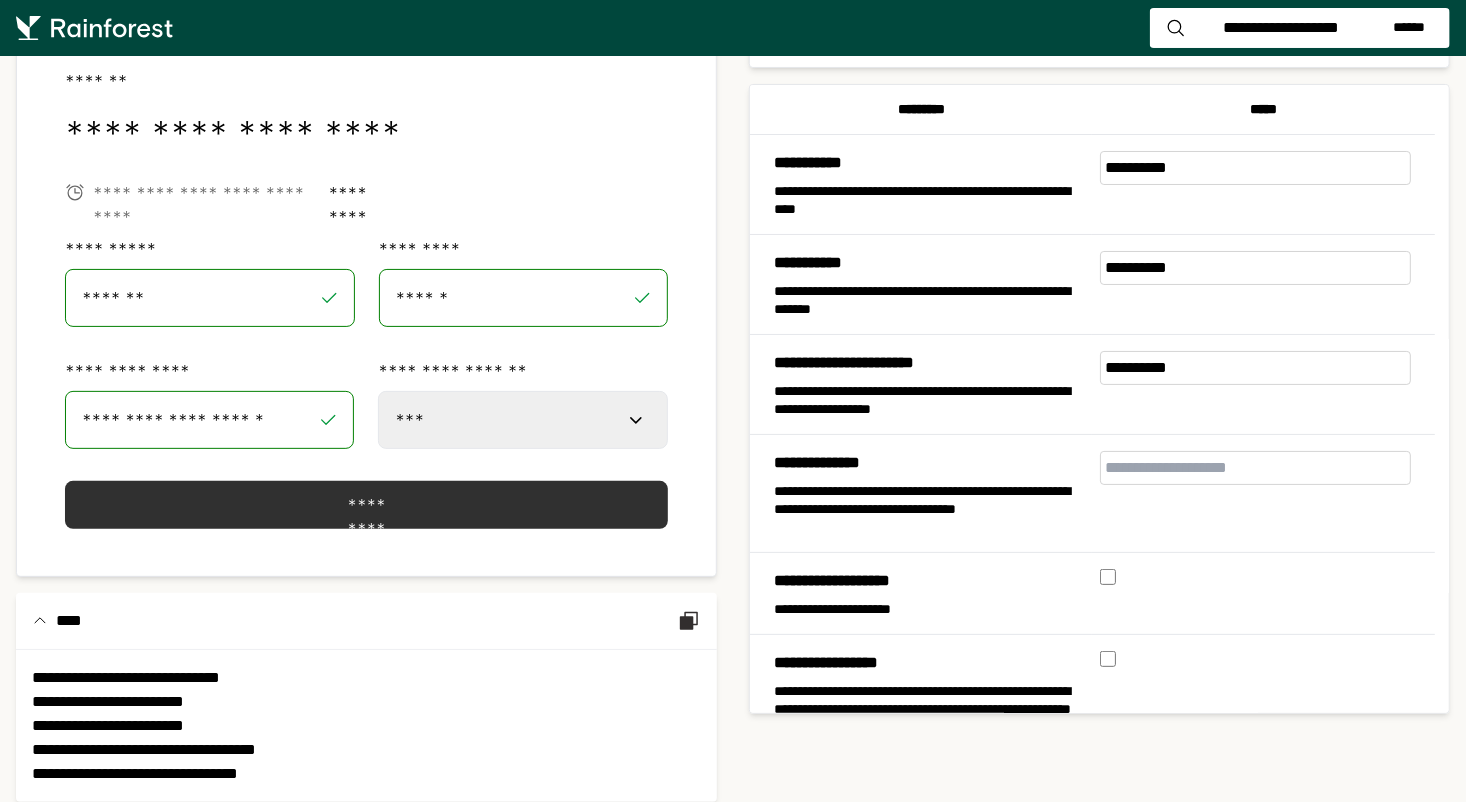 scroll, scrollTop: 75, scrollLeft: 0, axis: vertical 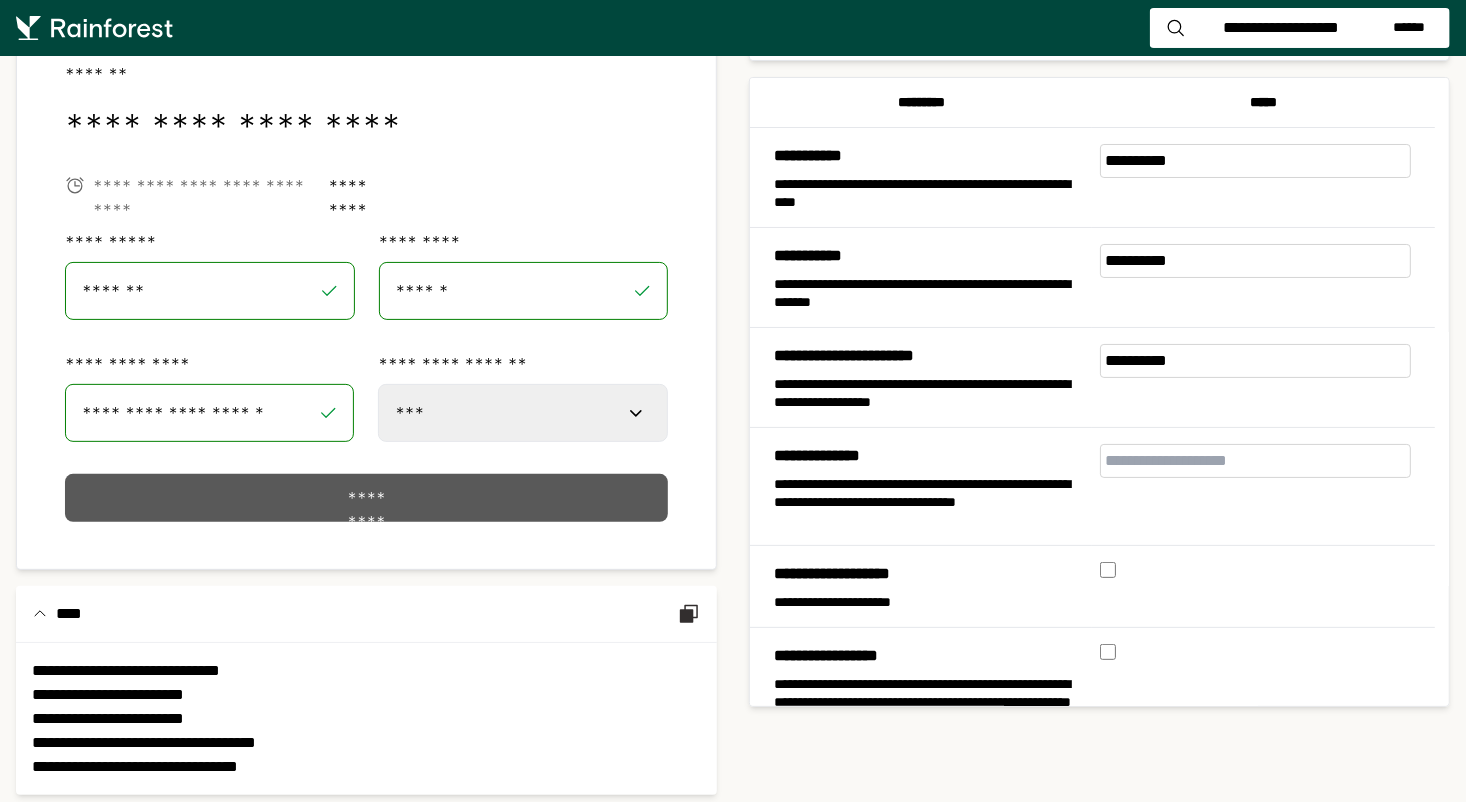 click on "*********" at bounding box center [366, 498] 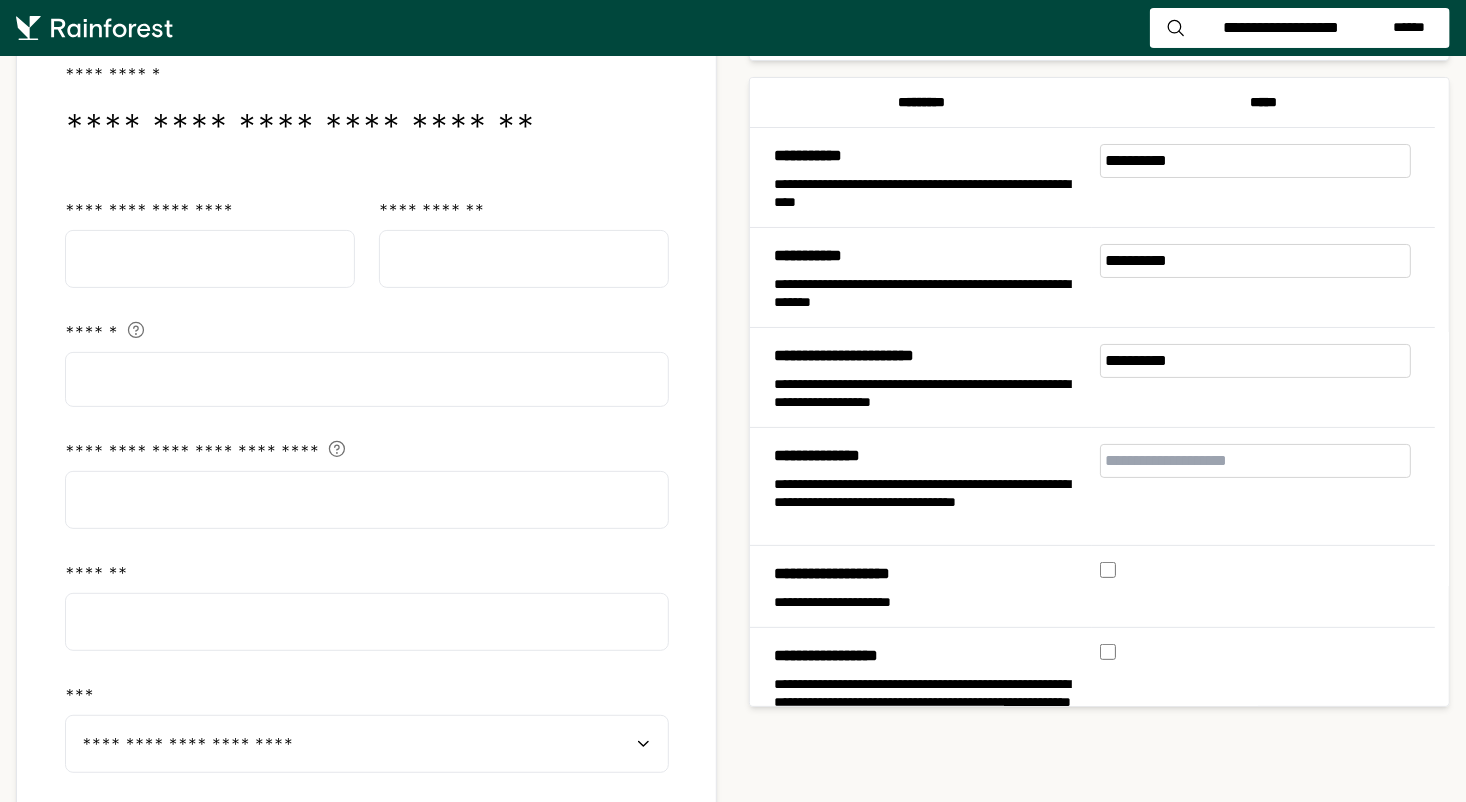 click at bounding box center [210, 259] 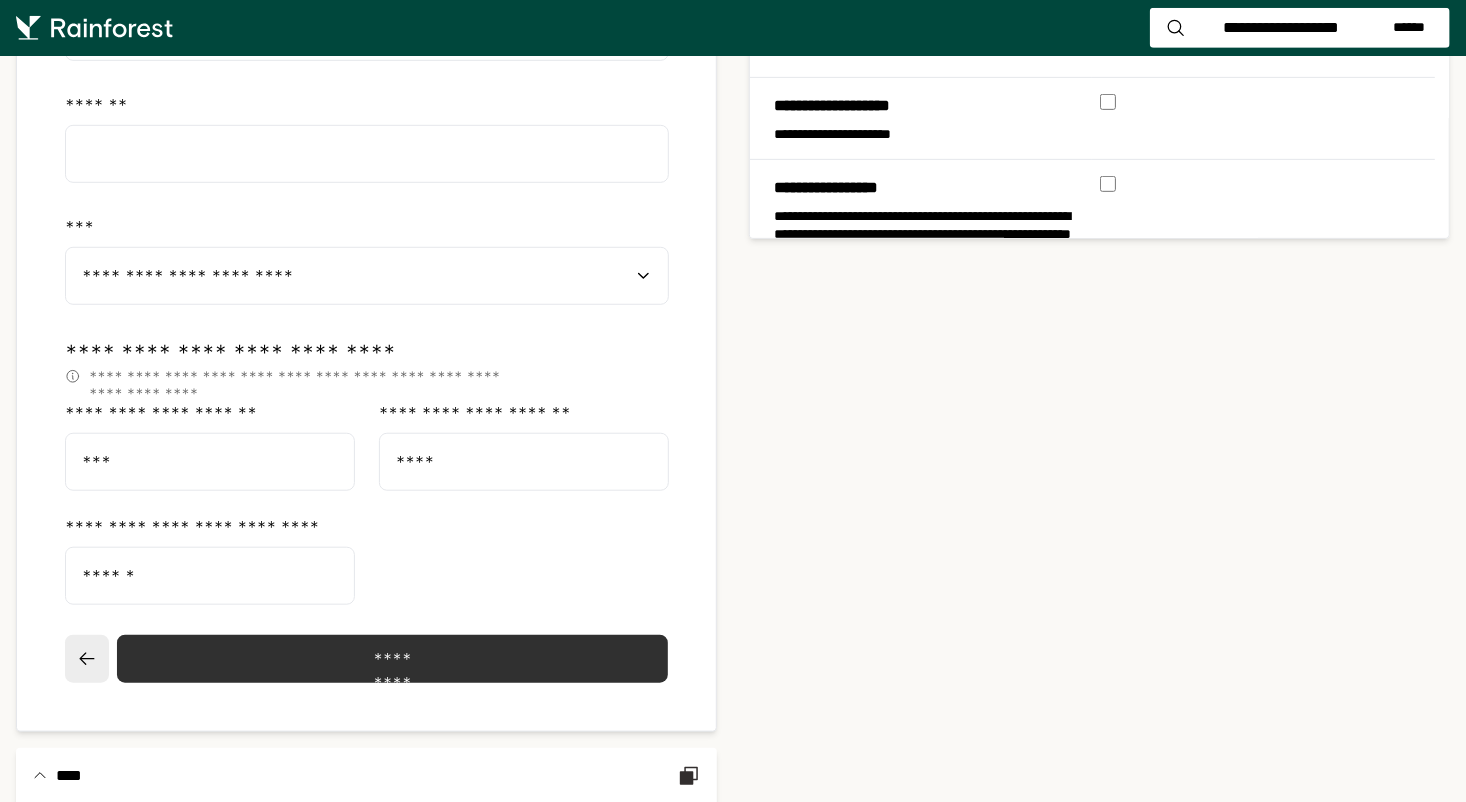 scroll, scrollTop: 536, scrollLeft: 0, axis: vertical 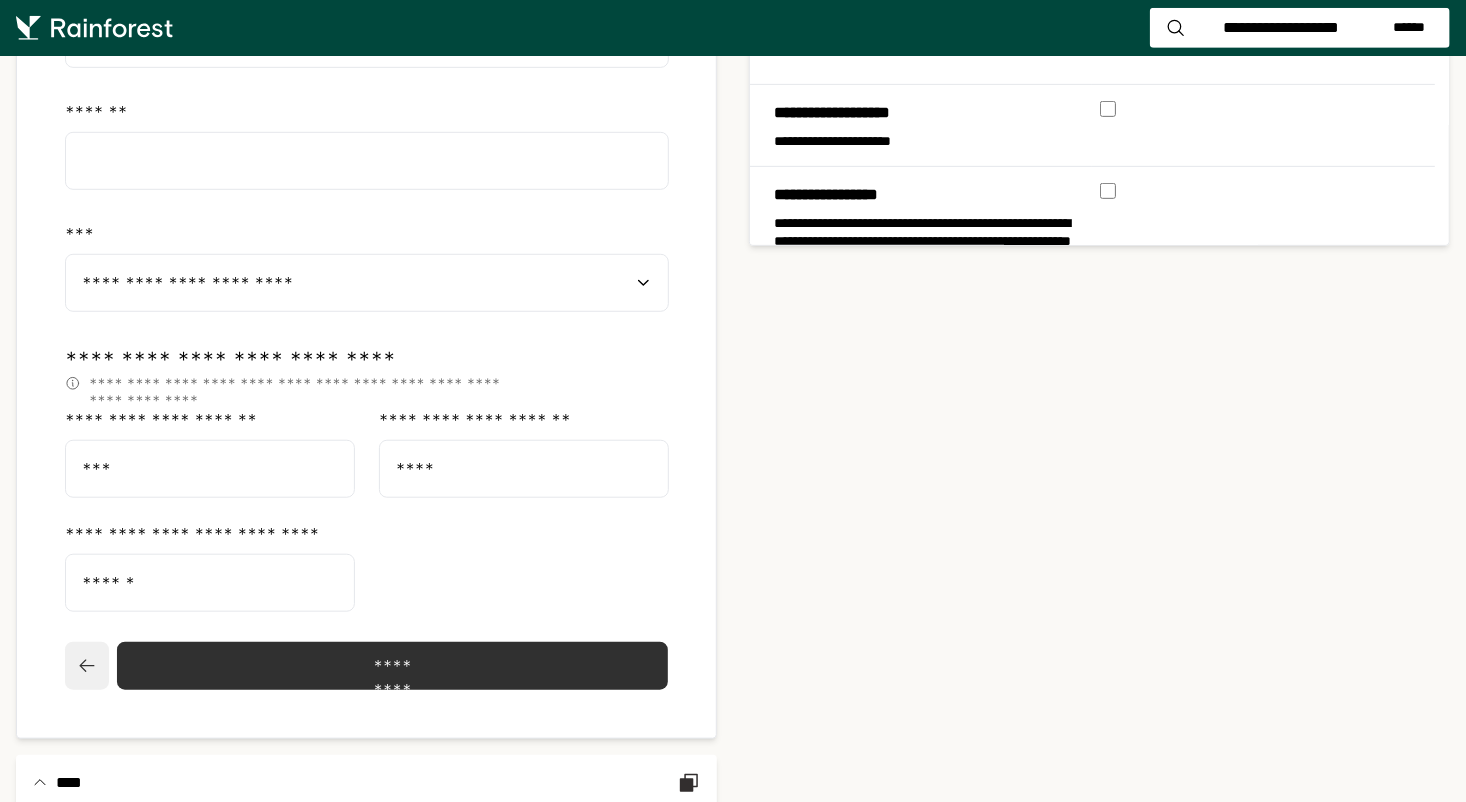 click 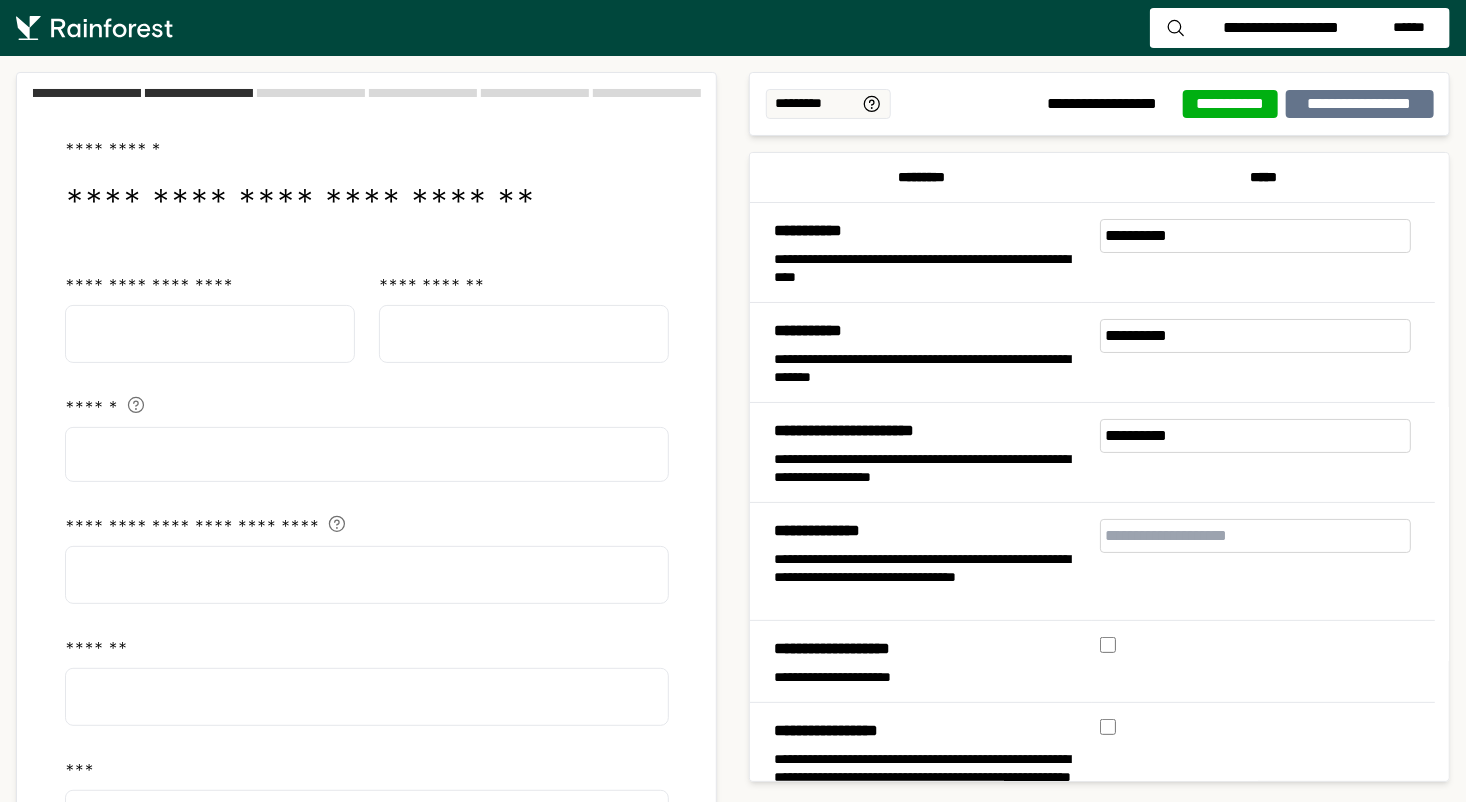 select on "***" 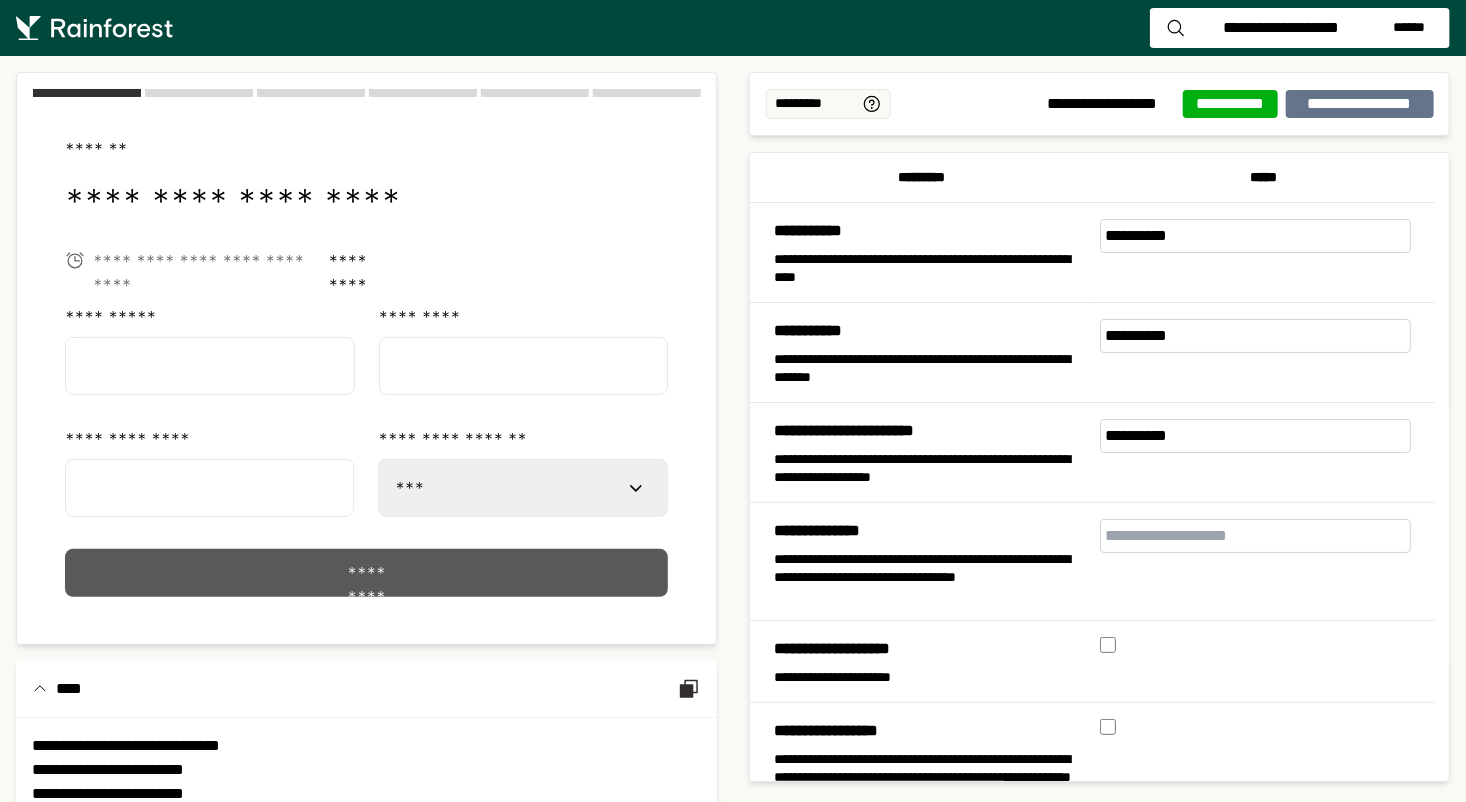 click on "*********" at bounding box center [366, 573] 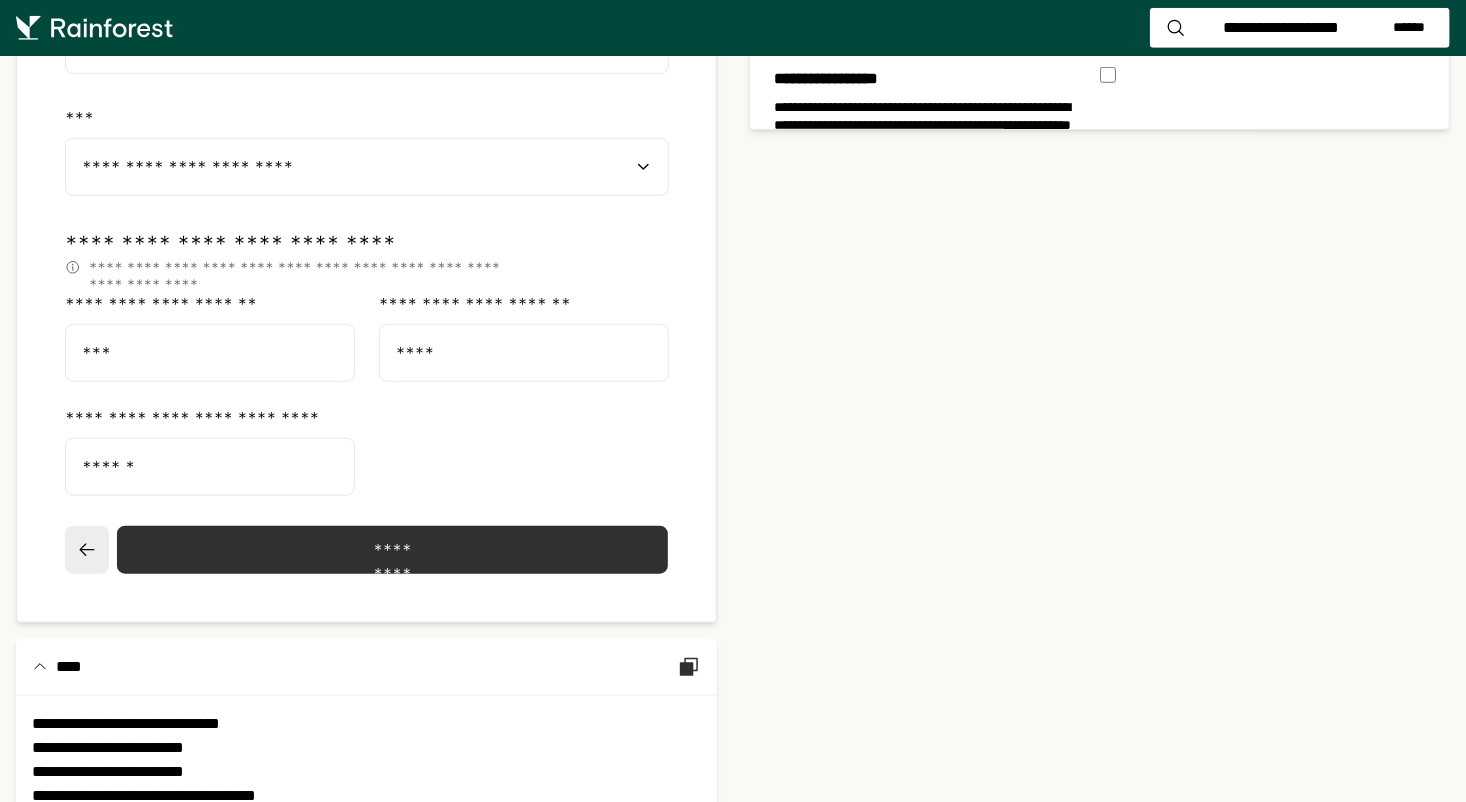 scroll, scrollTop: 712, scrollLeft: 0, axis: vertical 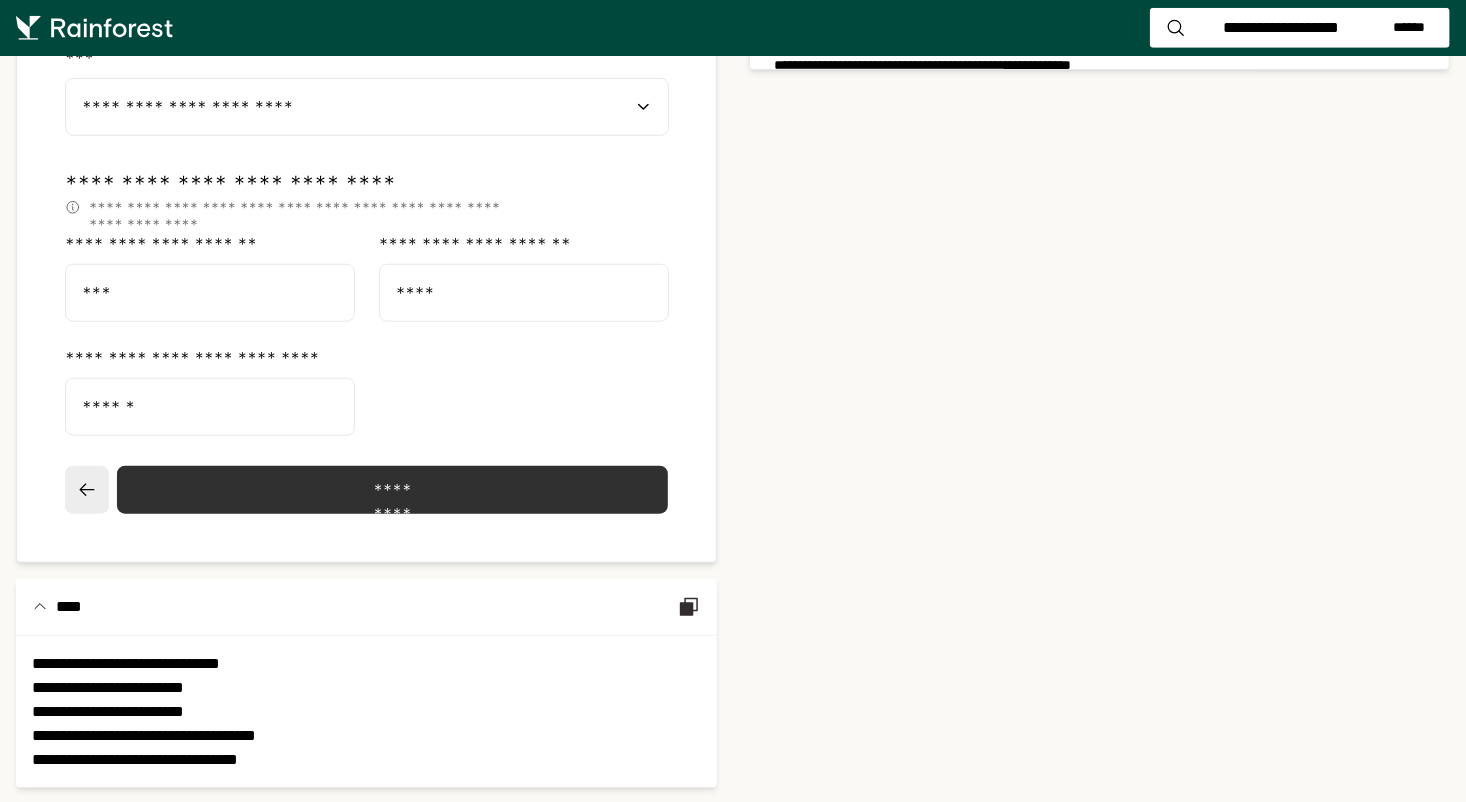 type 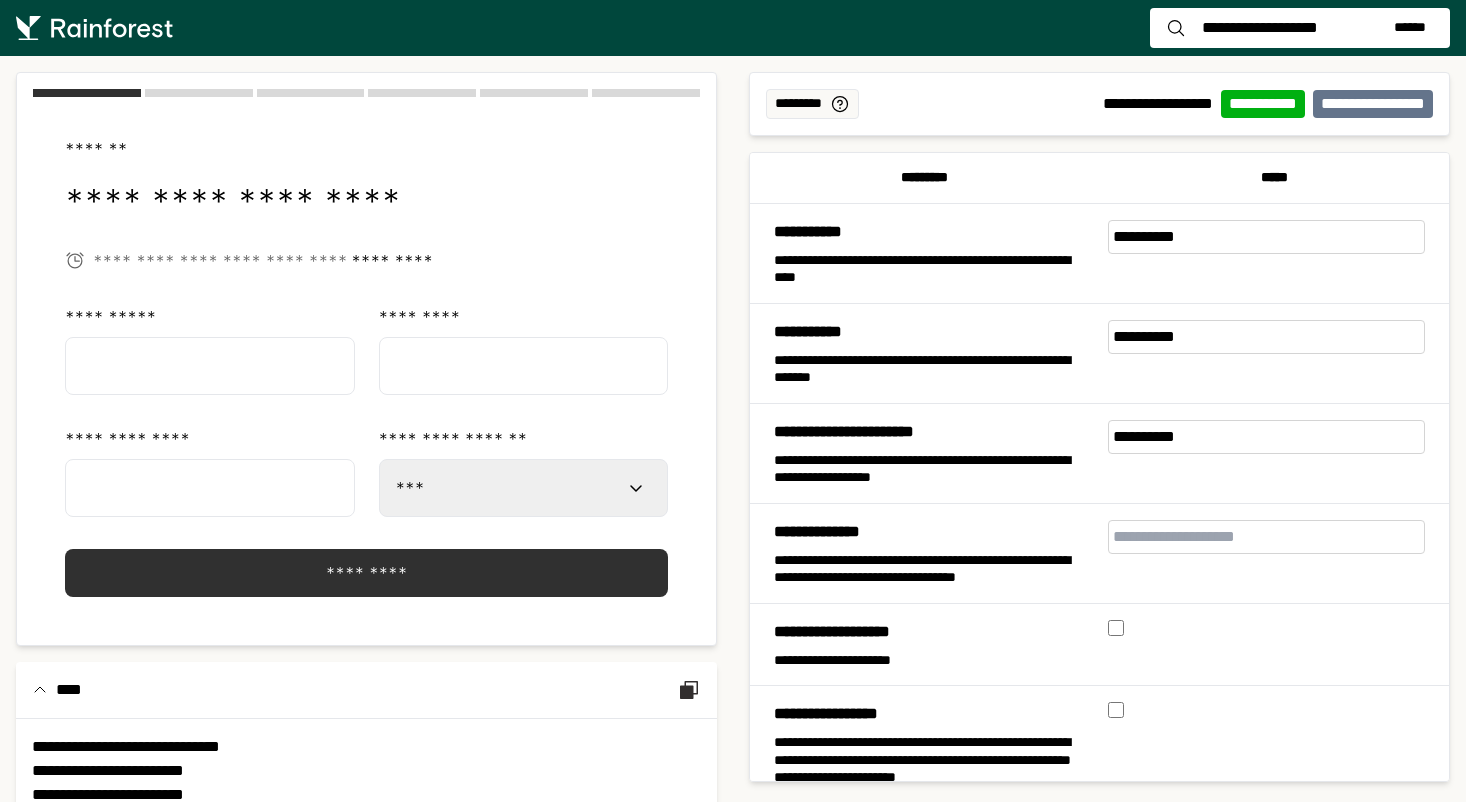 select on "***" 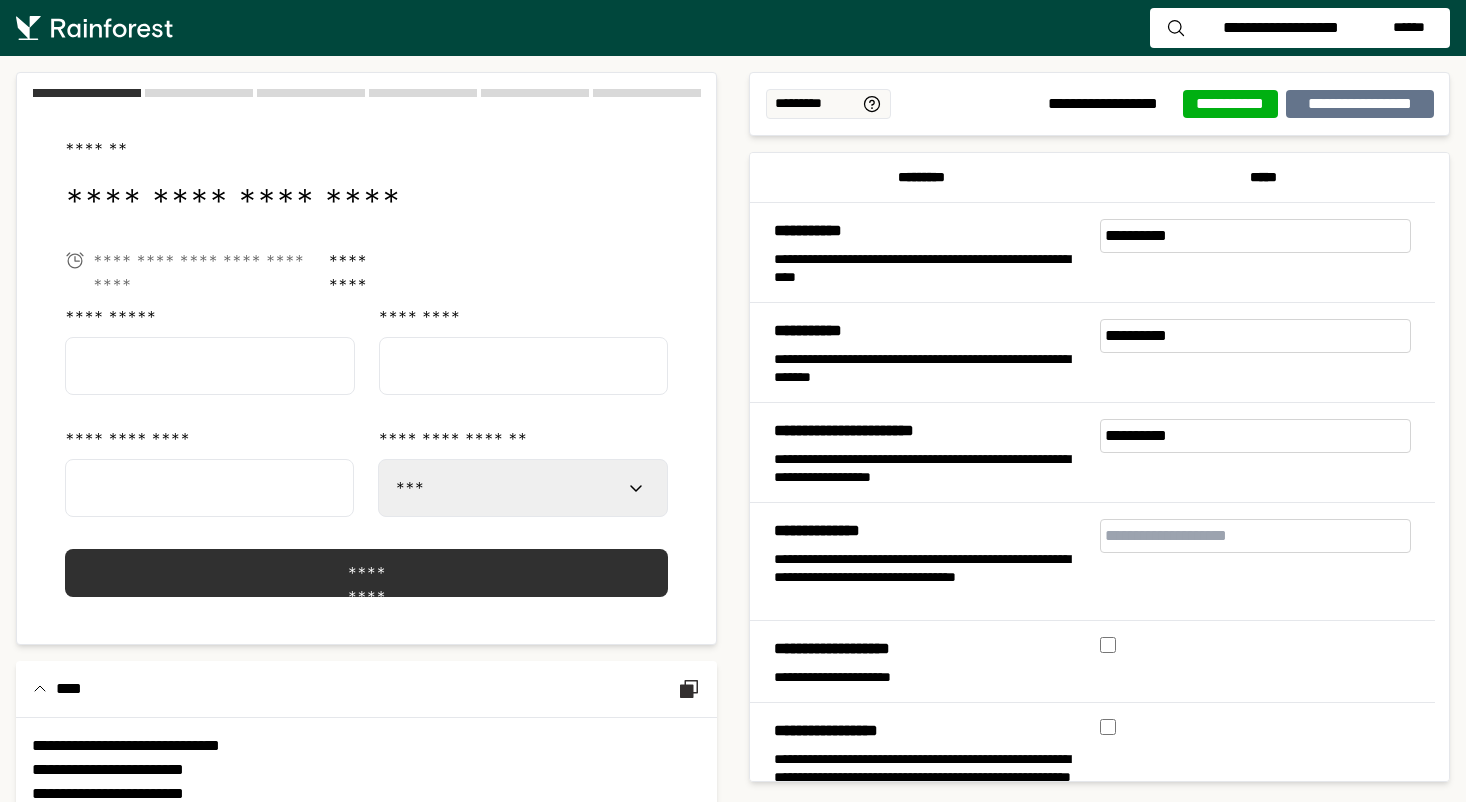 scroll, scrollTop: 0, scrollLeft: 0, axis: both 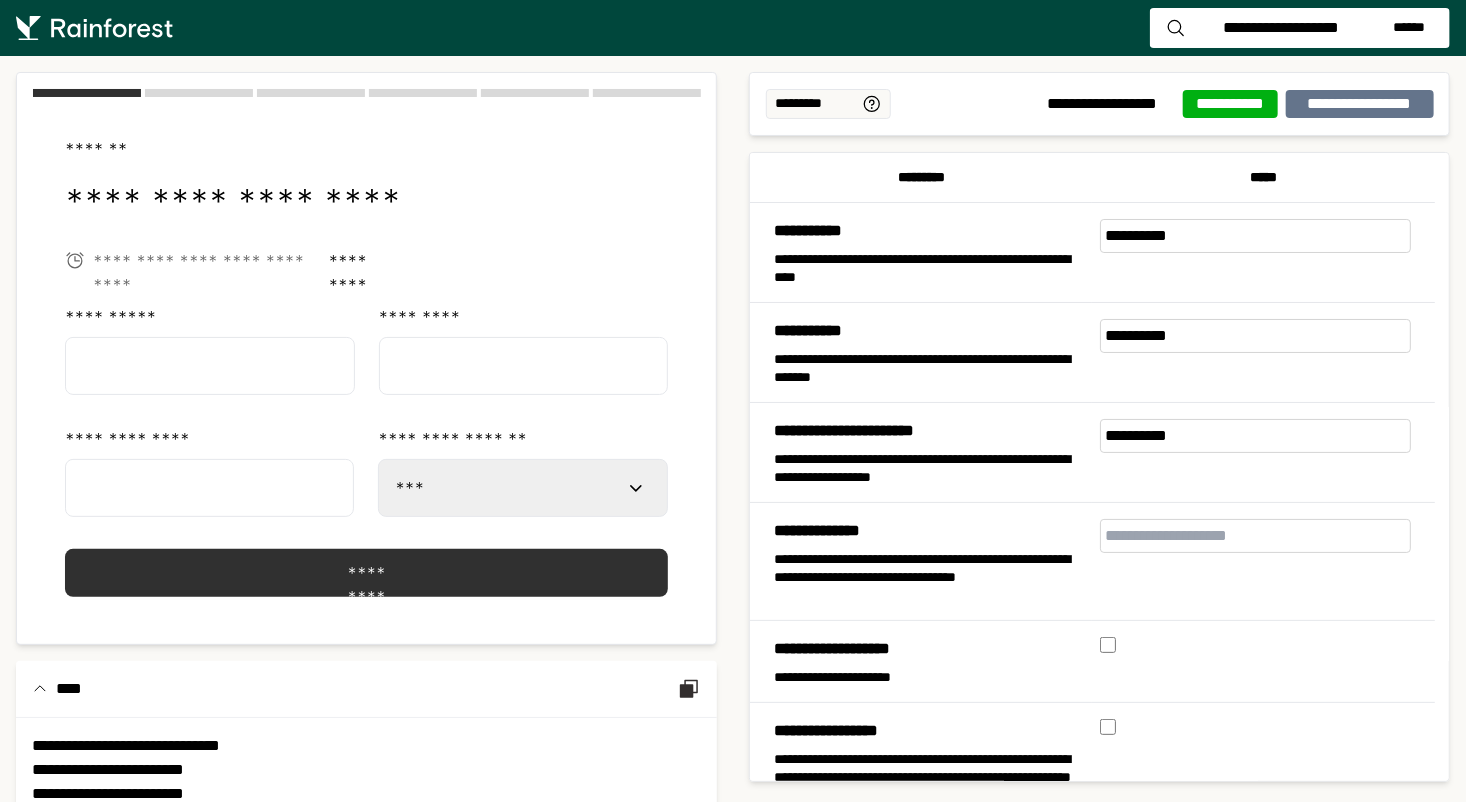 click on "**********" at bounding box center (929, 368) 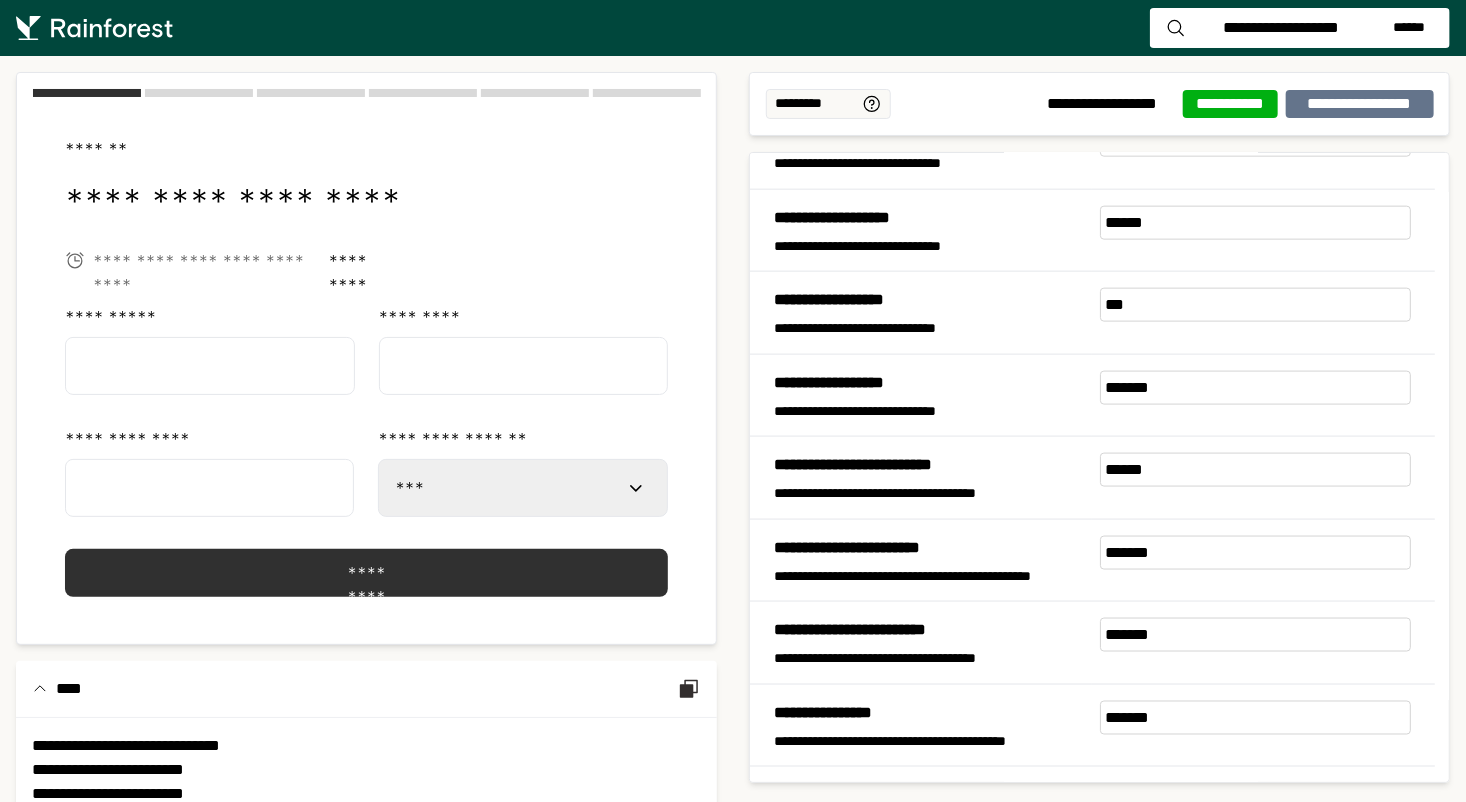scroll, scrollTop: 1294, scrollLeft: 0, axis: vertical 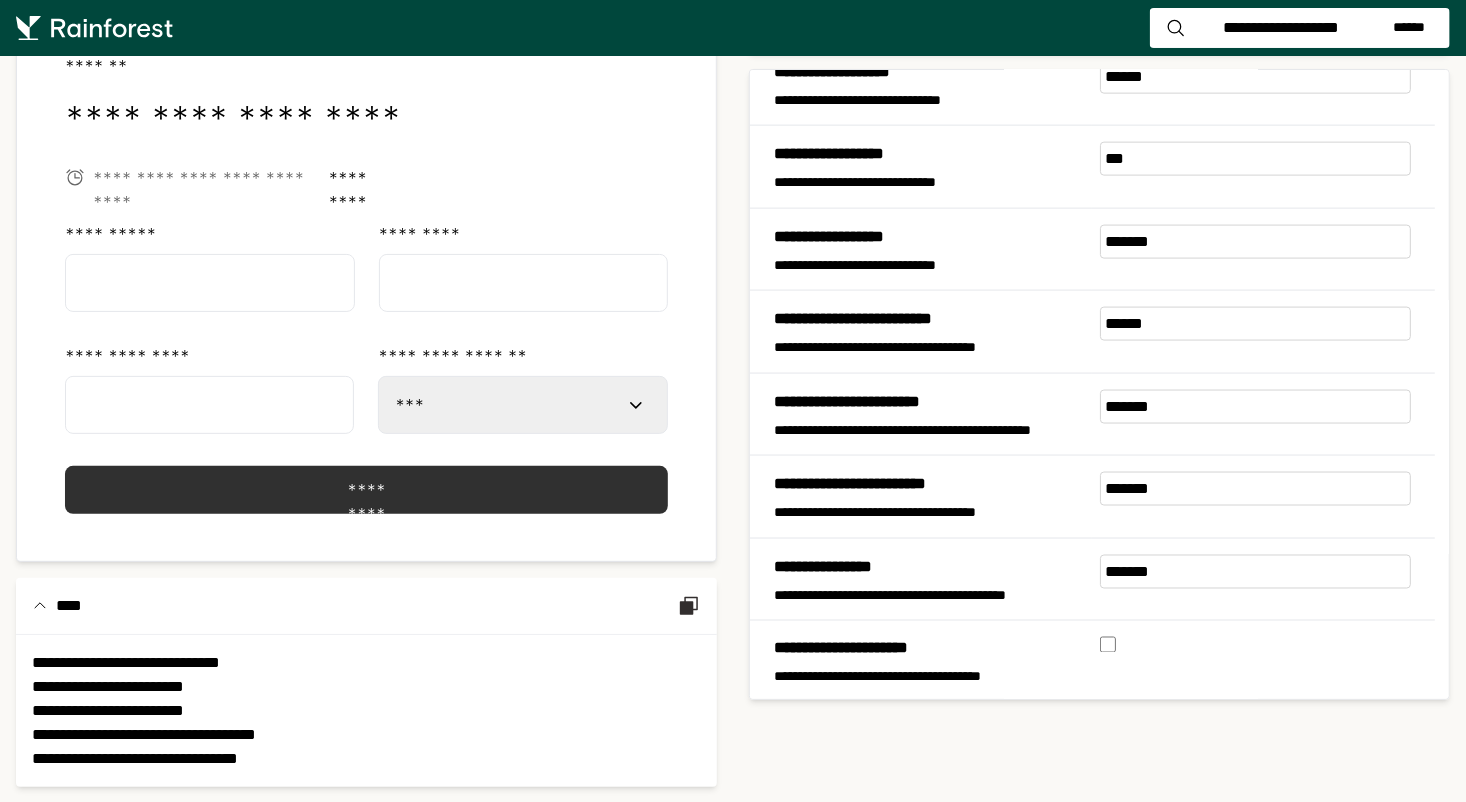 click on "**********" at bounding box center (366, 711) 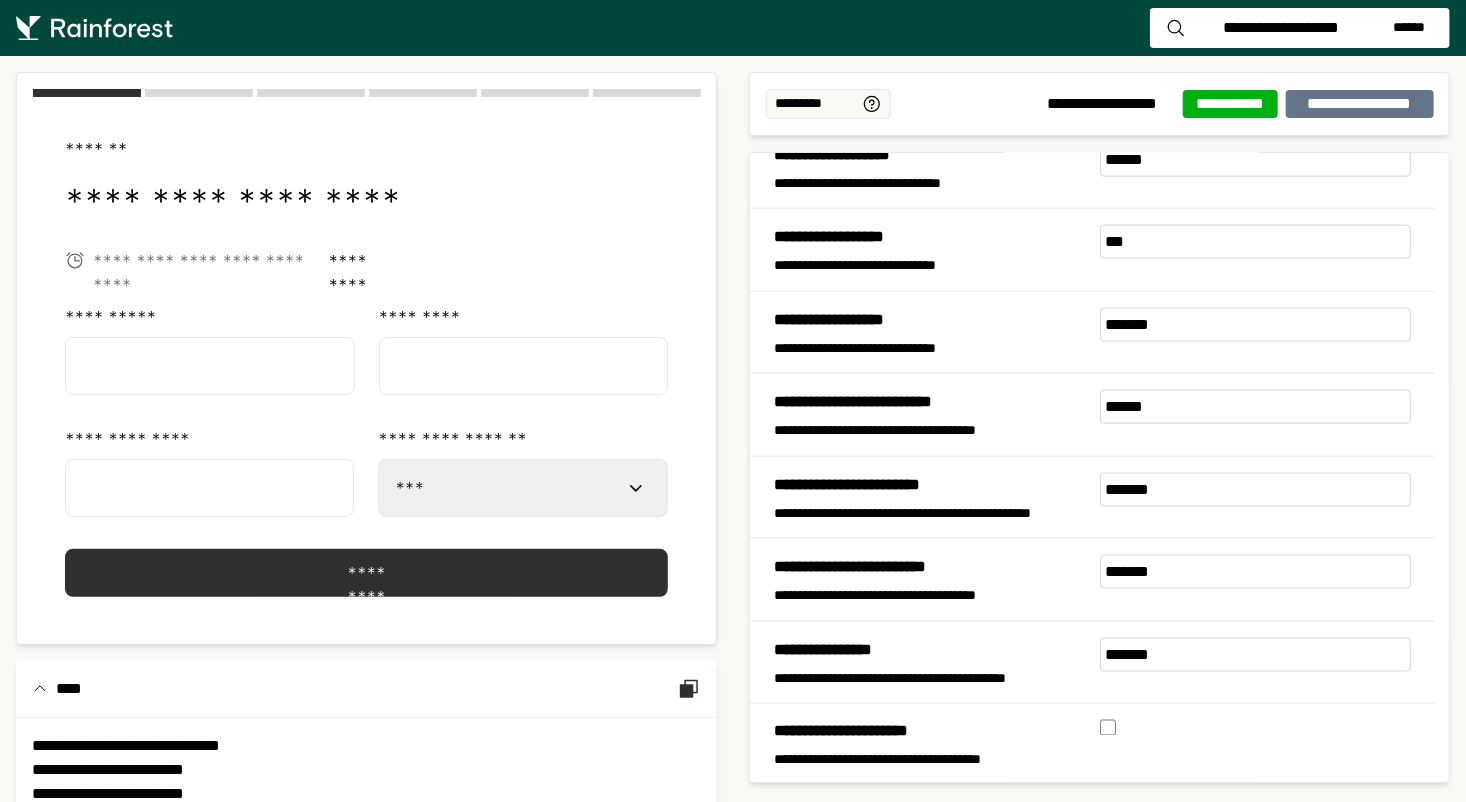 click at bounding box center (210, 366) 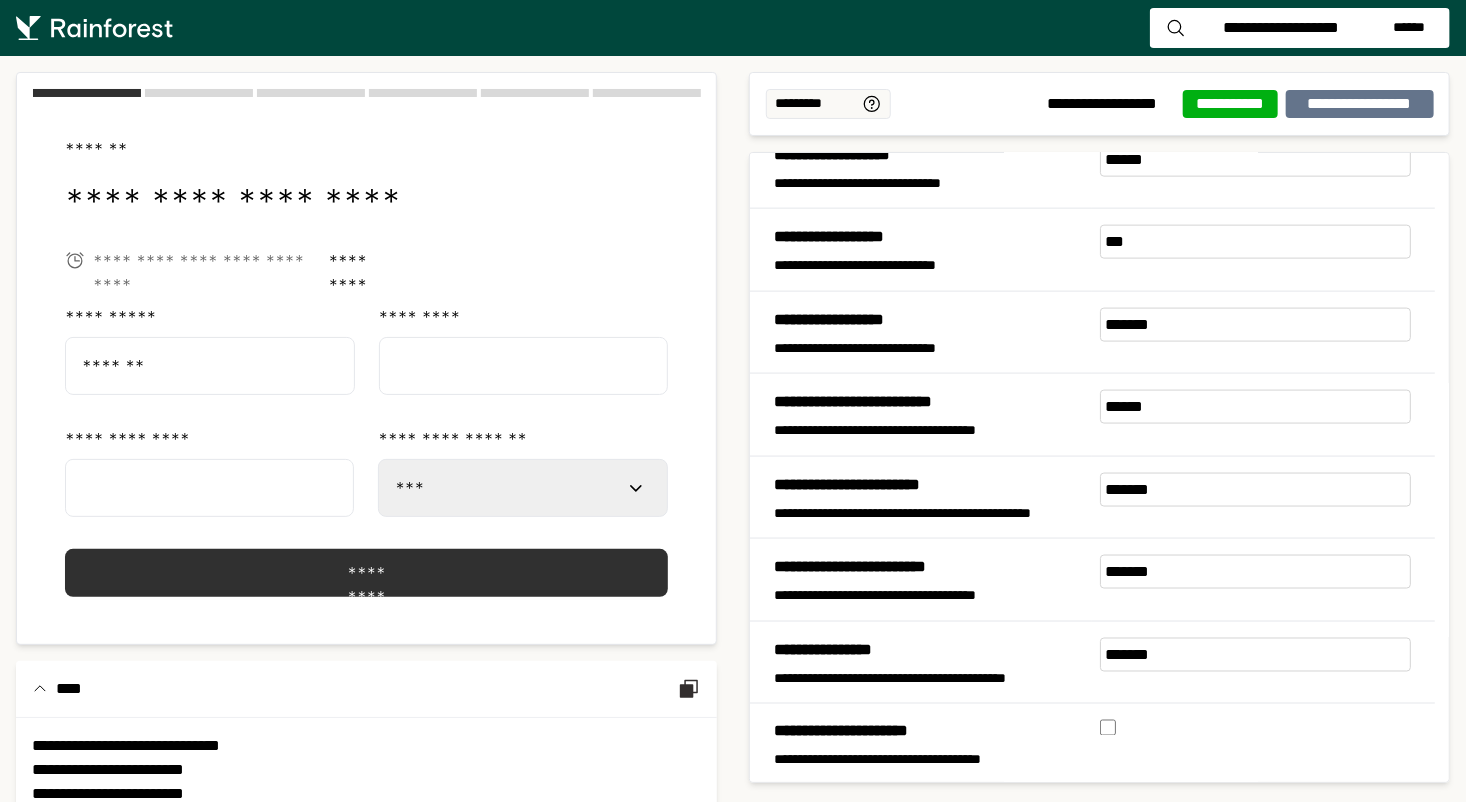 type on "******" 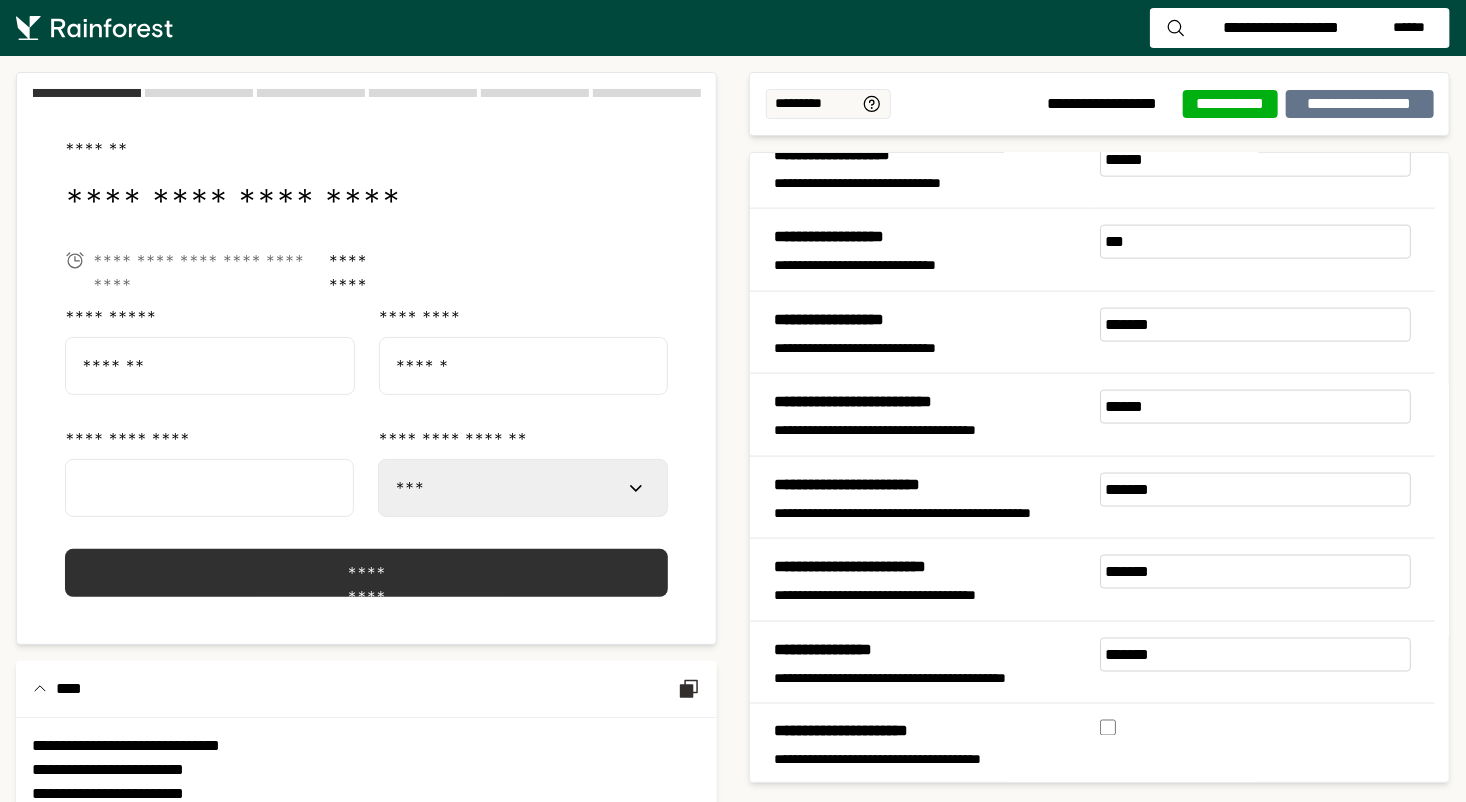 type on "**********" 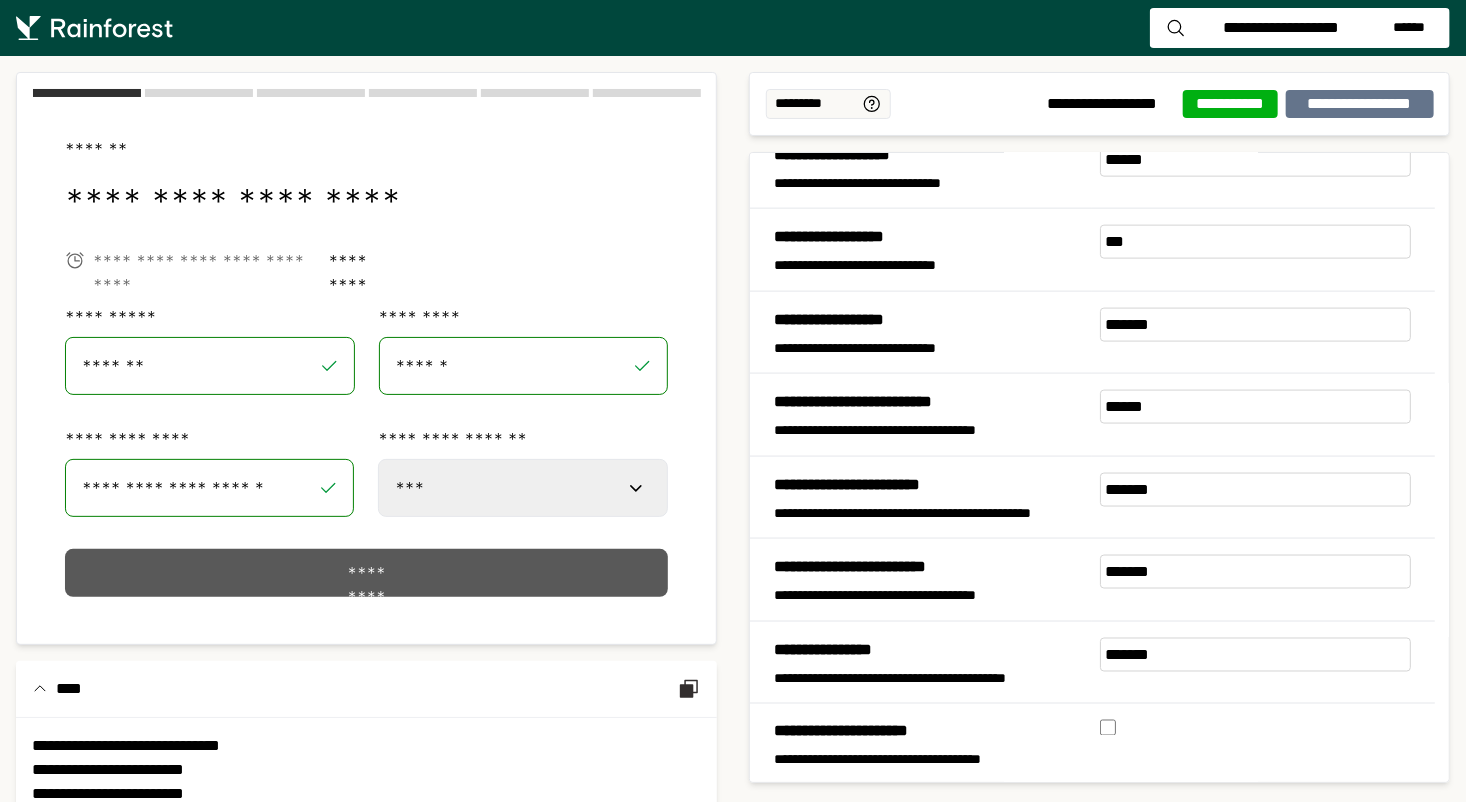 click on "*********" at bounding box center (366, 573) 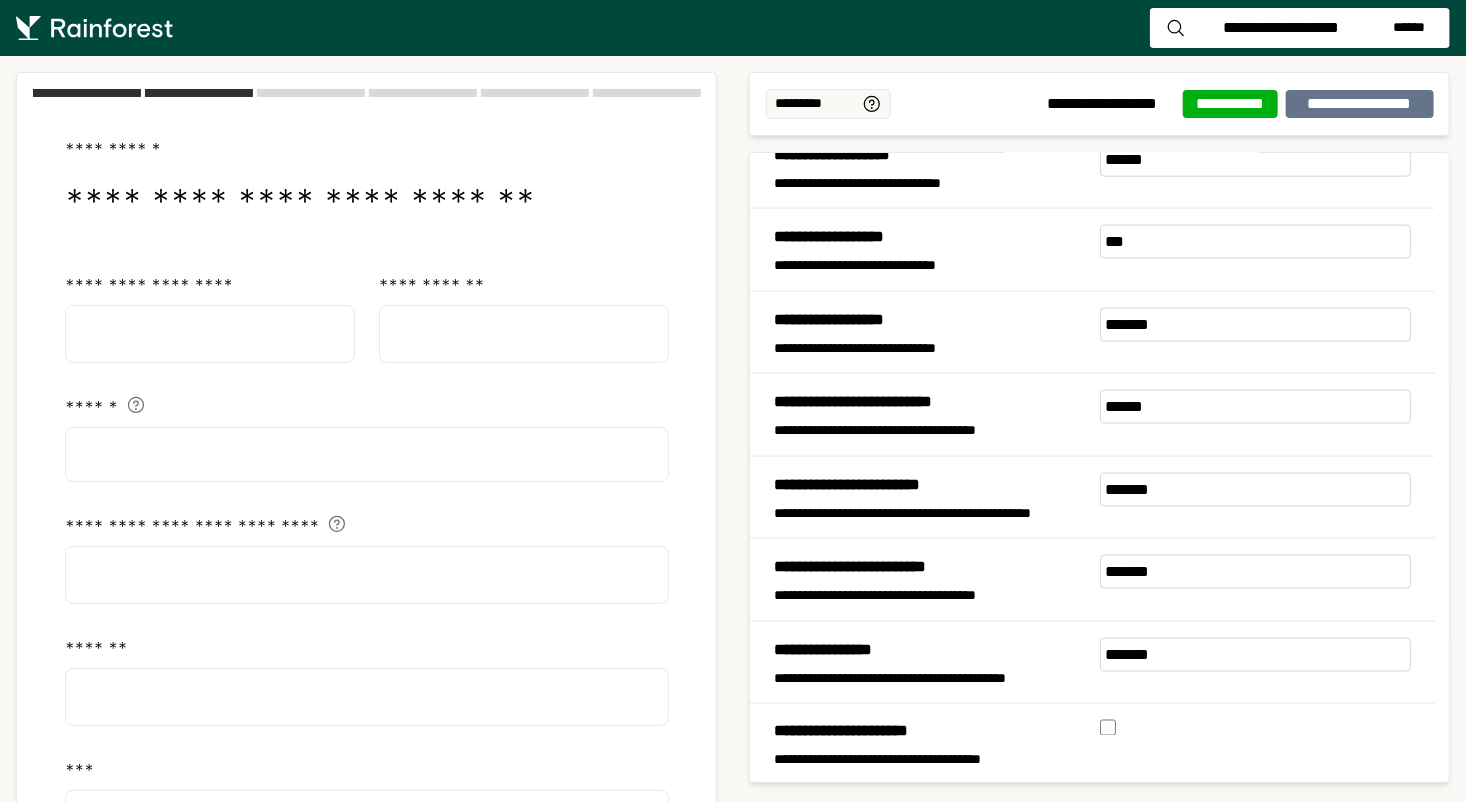 click at bounding box center (210, 334) 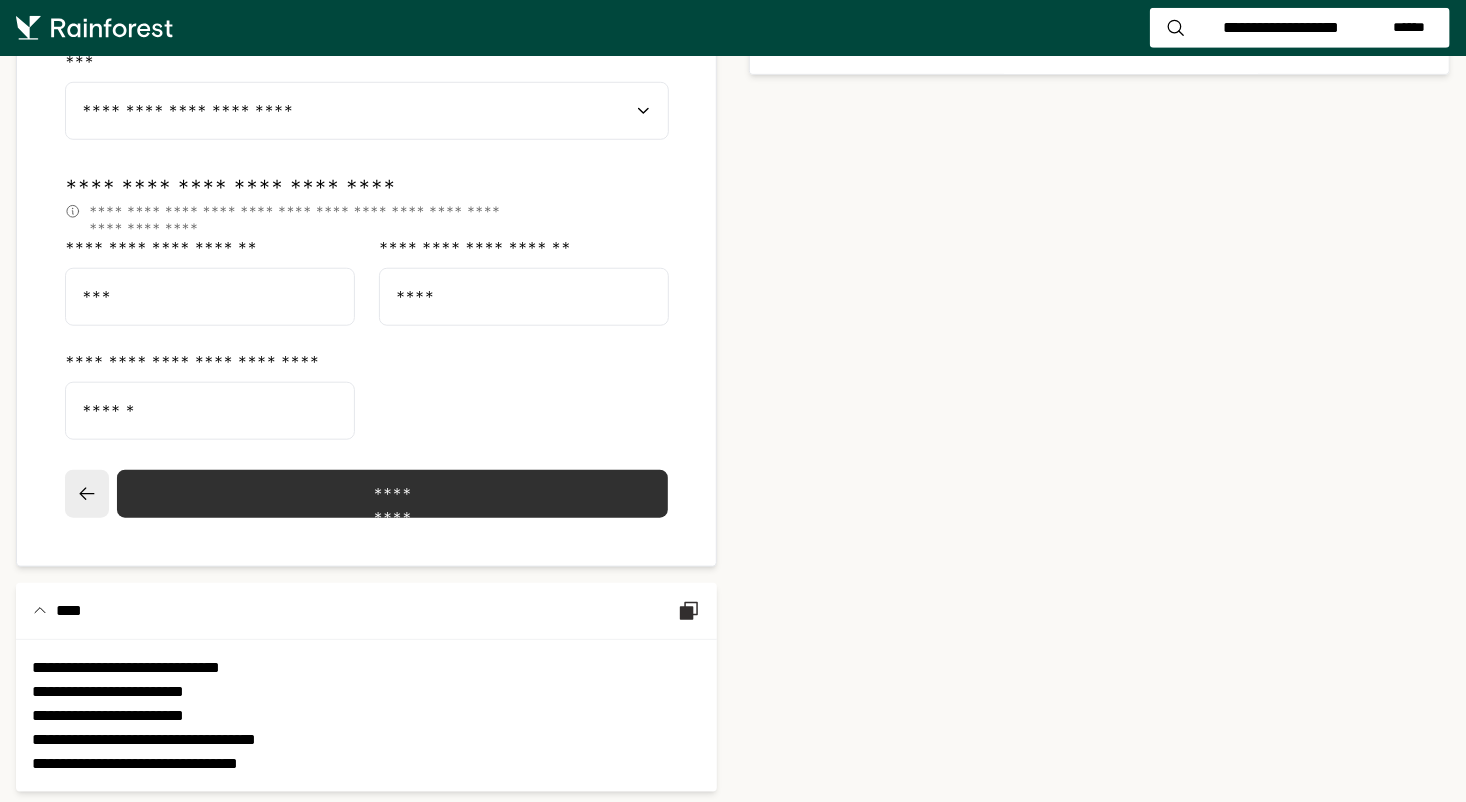 scroll, scrollTop: 712, scrollLeft: 0, axis: vertical 